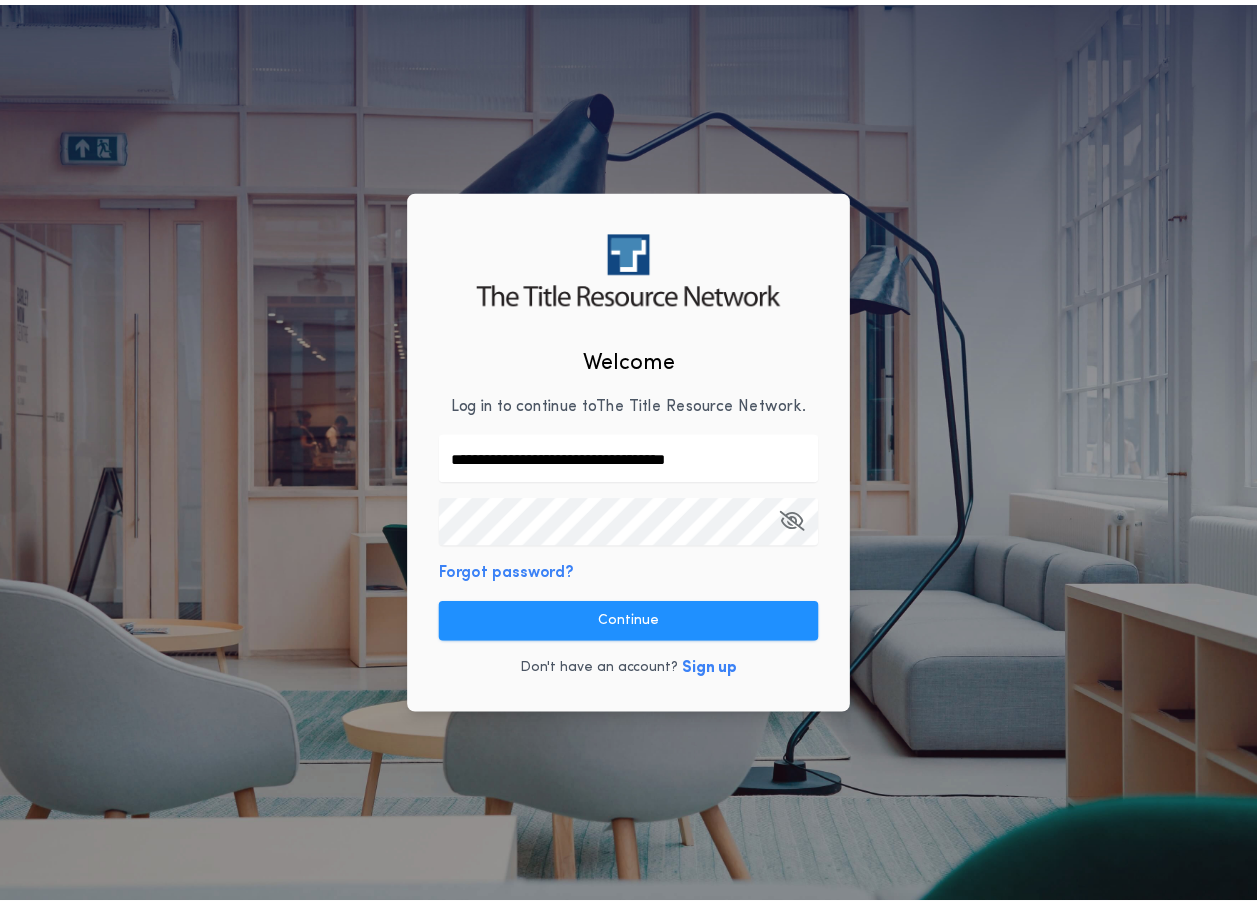 scroll, scrollTop: 0, scrollLeft: 0, axis: both 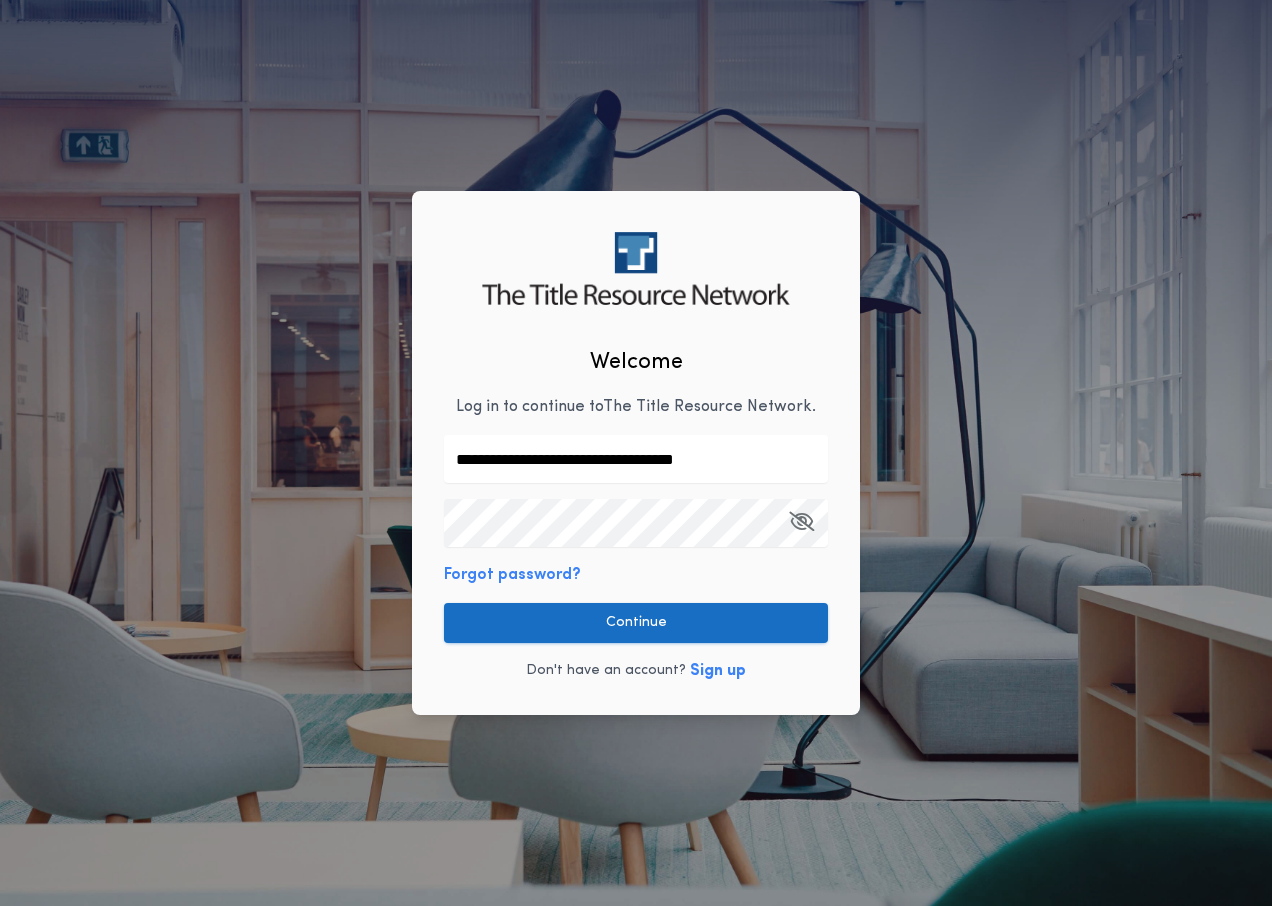 click on "Continue" at bounding box center (636, 623) 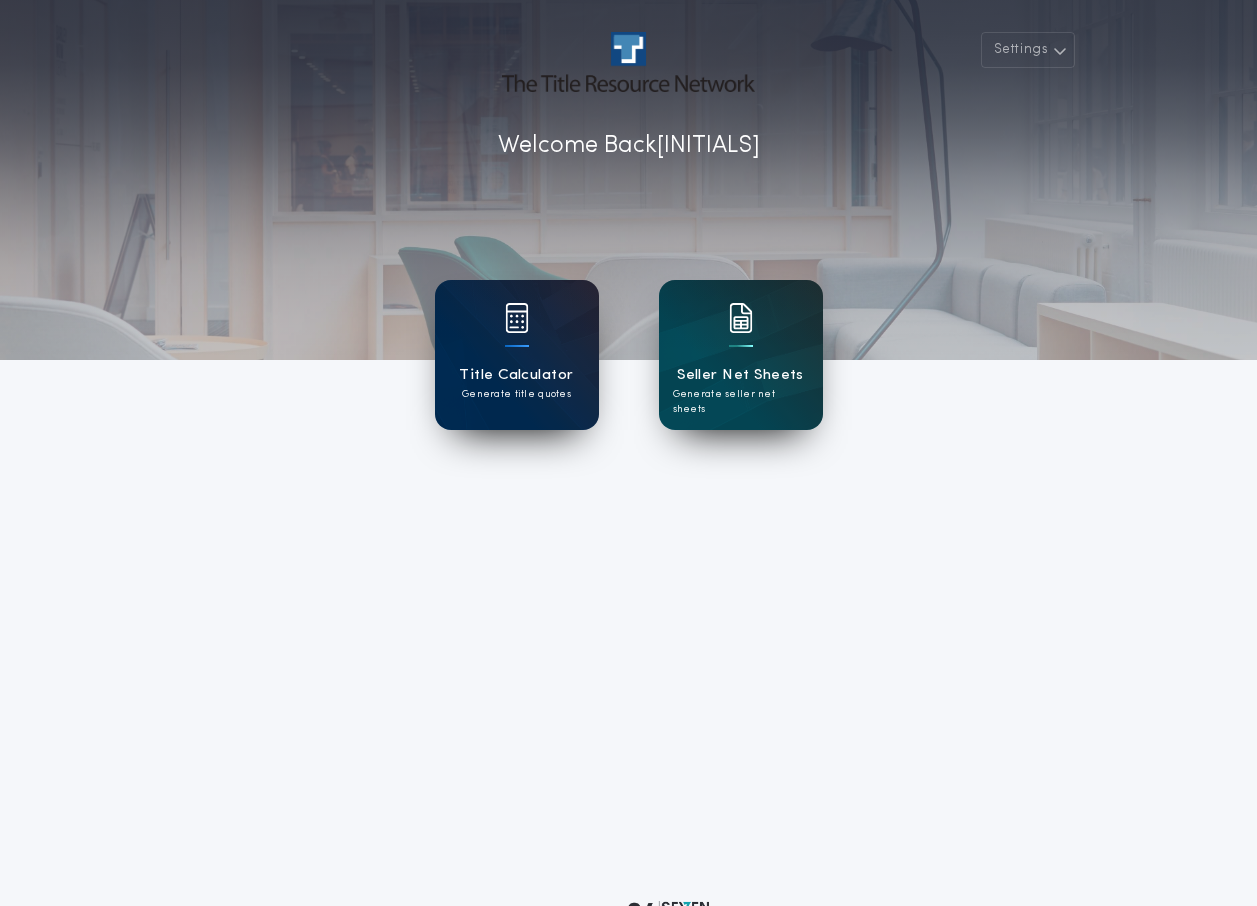 click on "Generate title quotes" at bounding box center [516, 394] 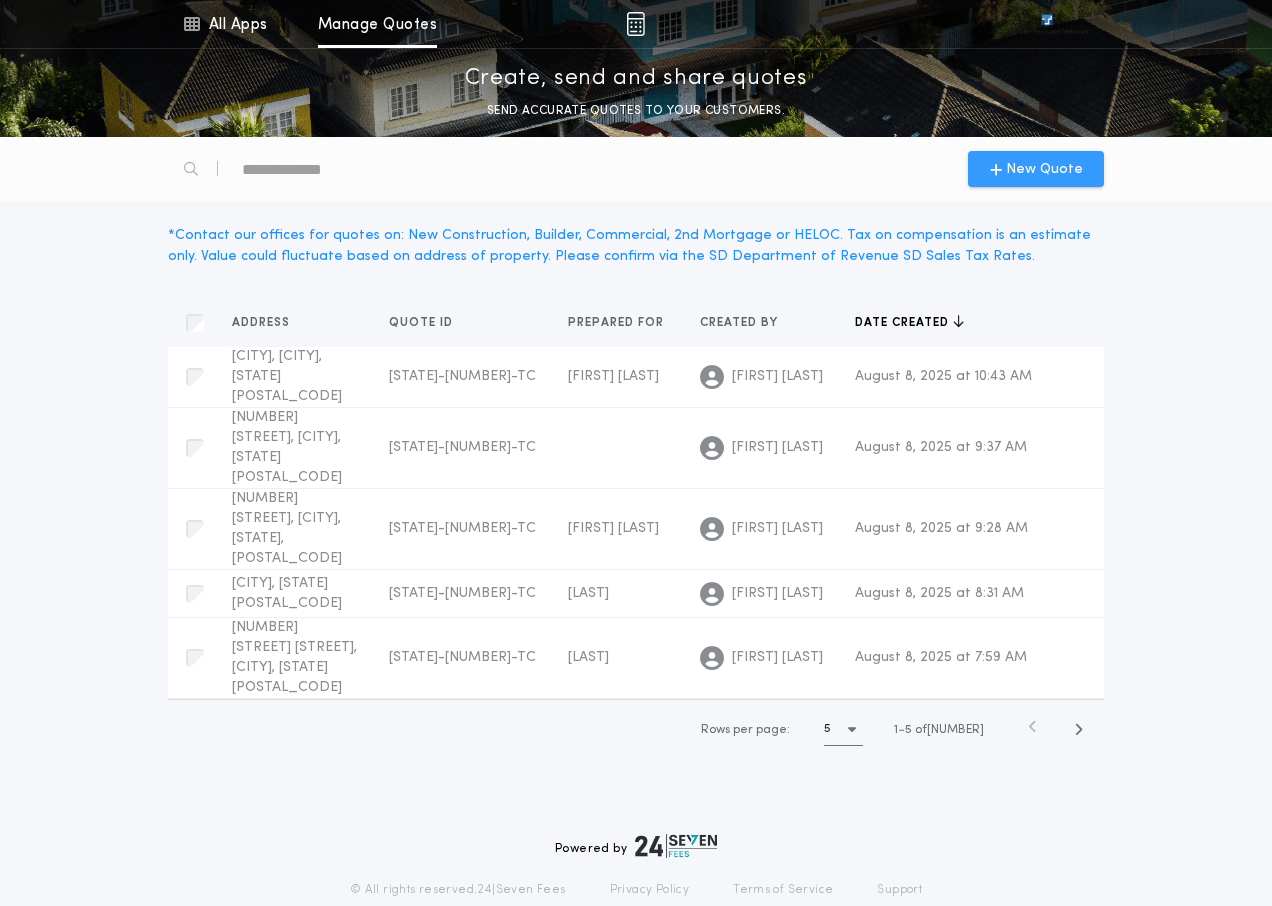 click on "New Quote" at bounding box center [1036, 169] 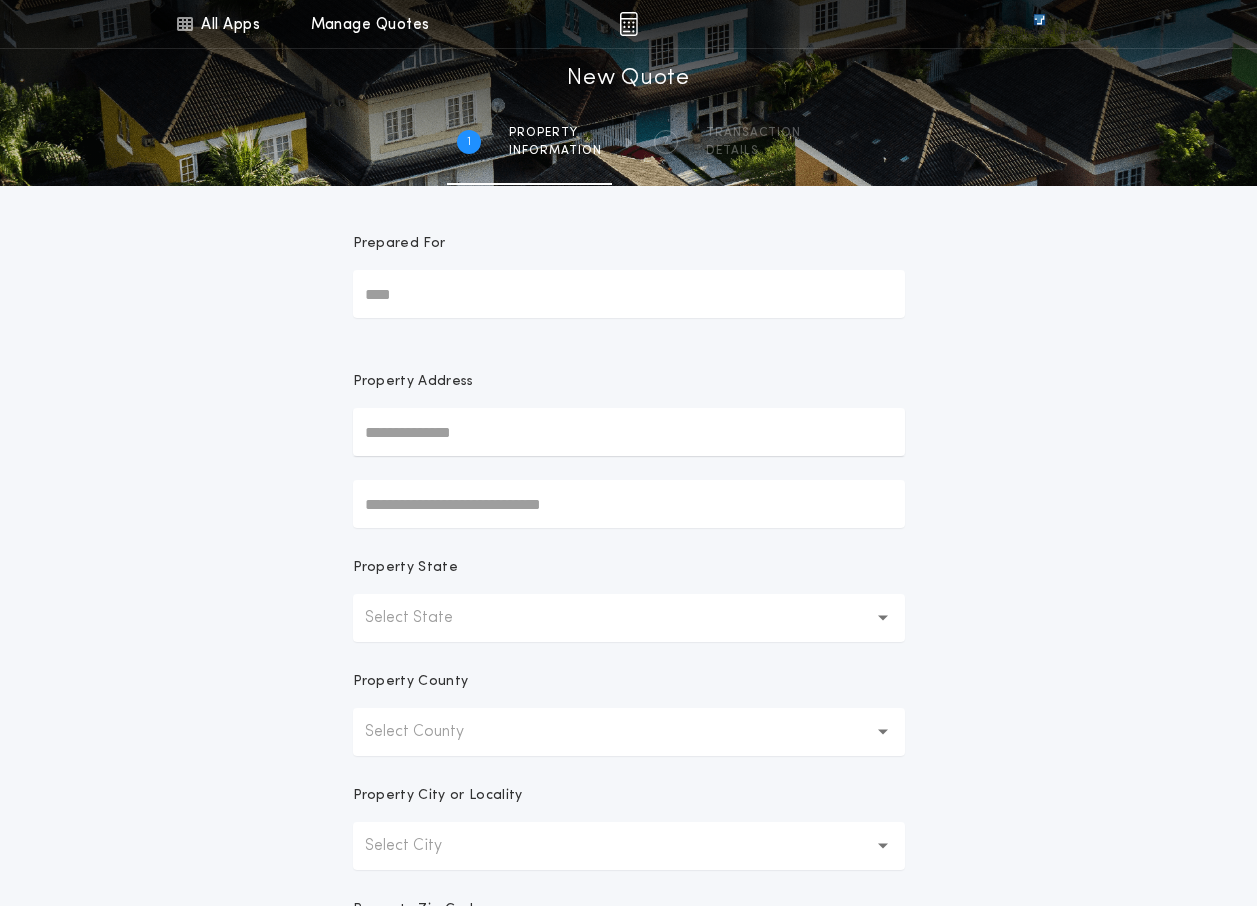 click at bounding box center [629, 432] 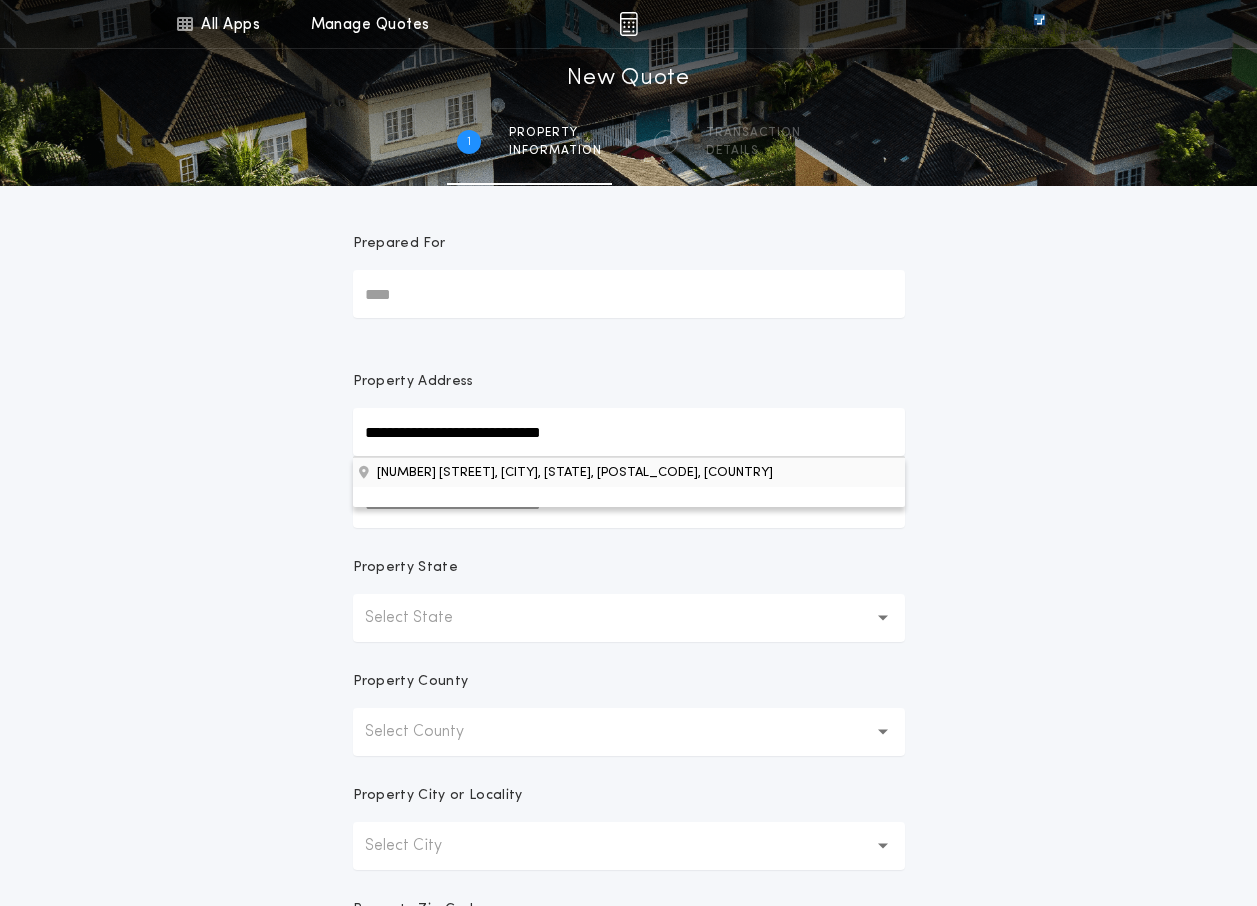 click on "[NUMBER] [STREET], [CITY], [STATE], [POSTAL_CODE], [COUNTRY]" at bounding box center (629, 472) 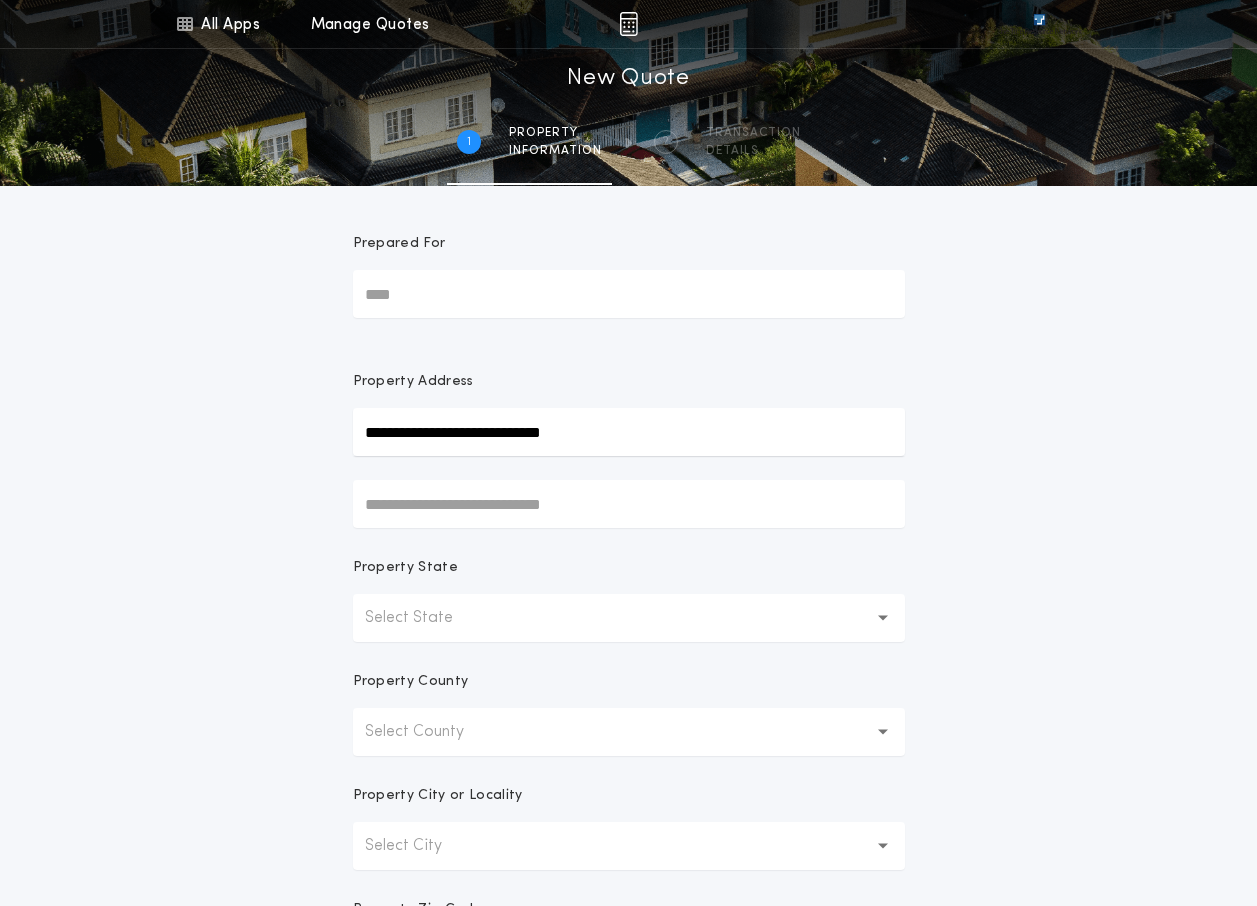 type on "**********" 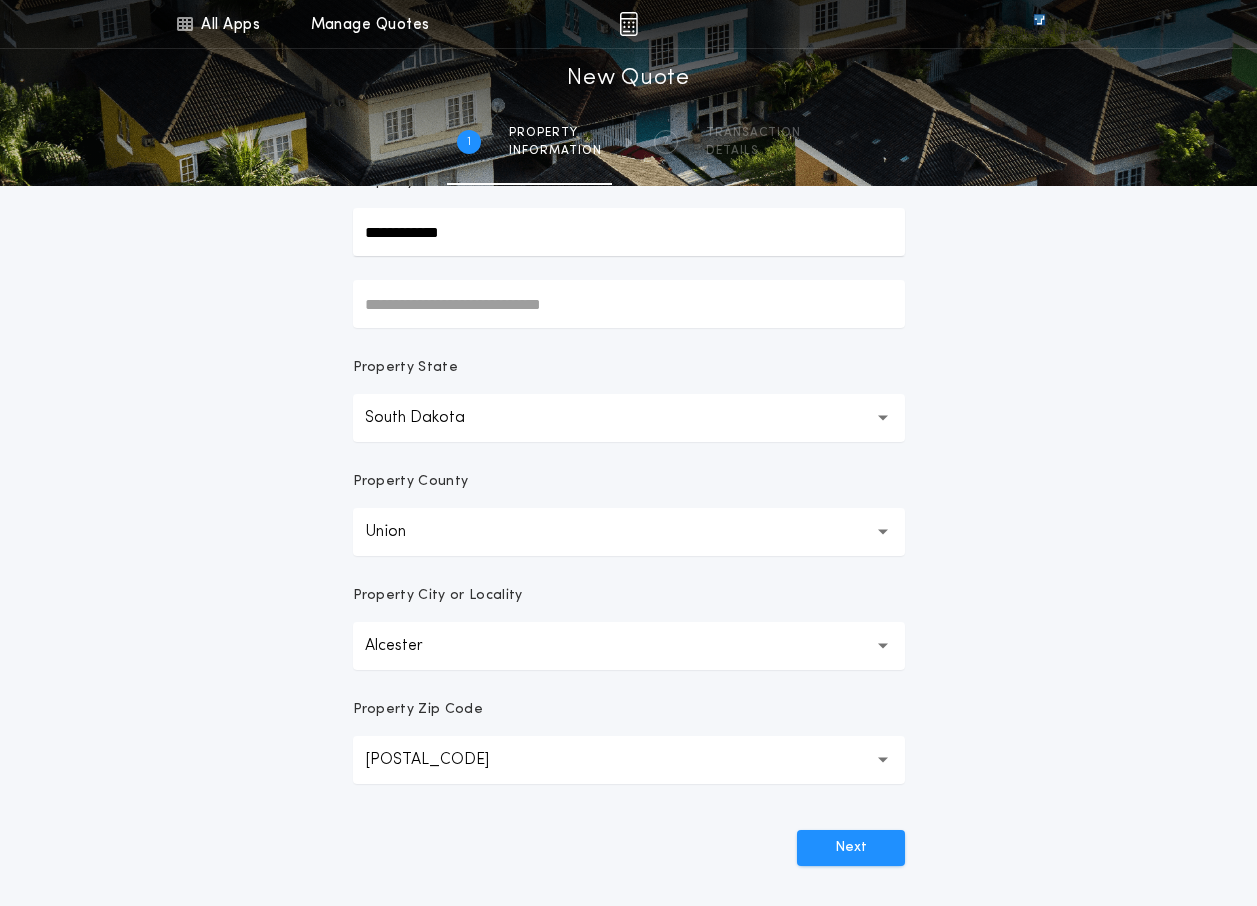 scroll, scrollTop: 300, scrollLeft: 0, axis: vertical 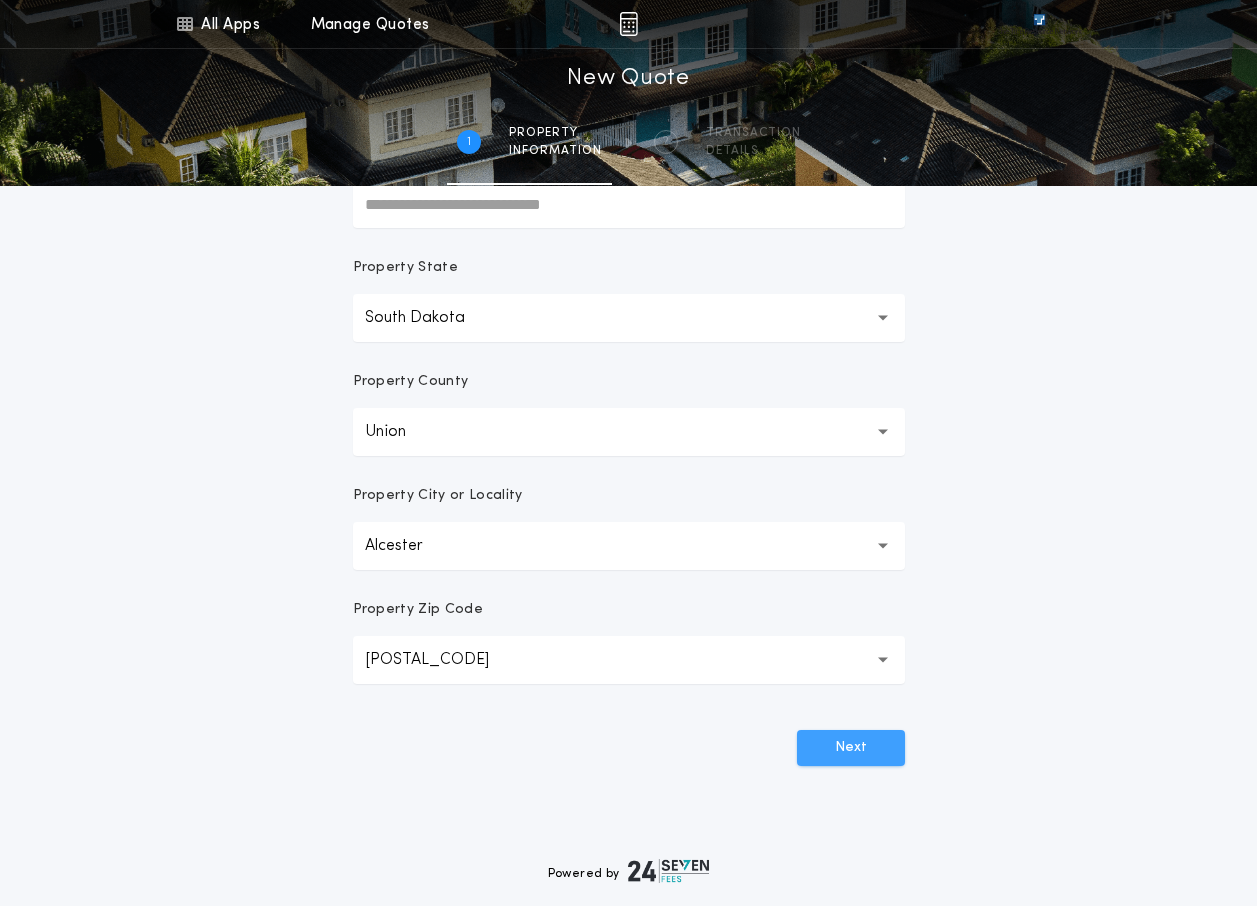 click on "Next" at bounding box center (851, 748) 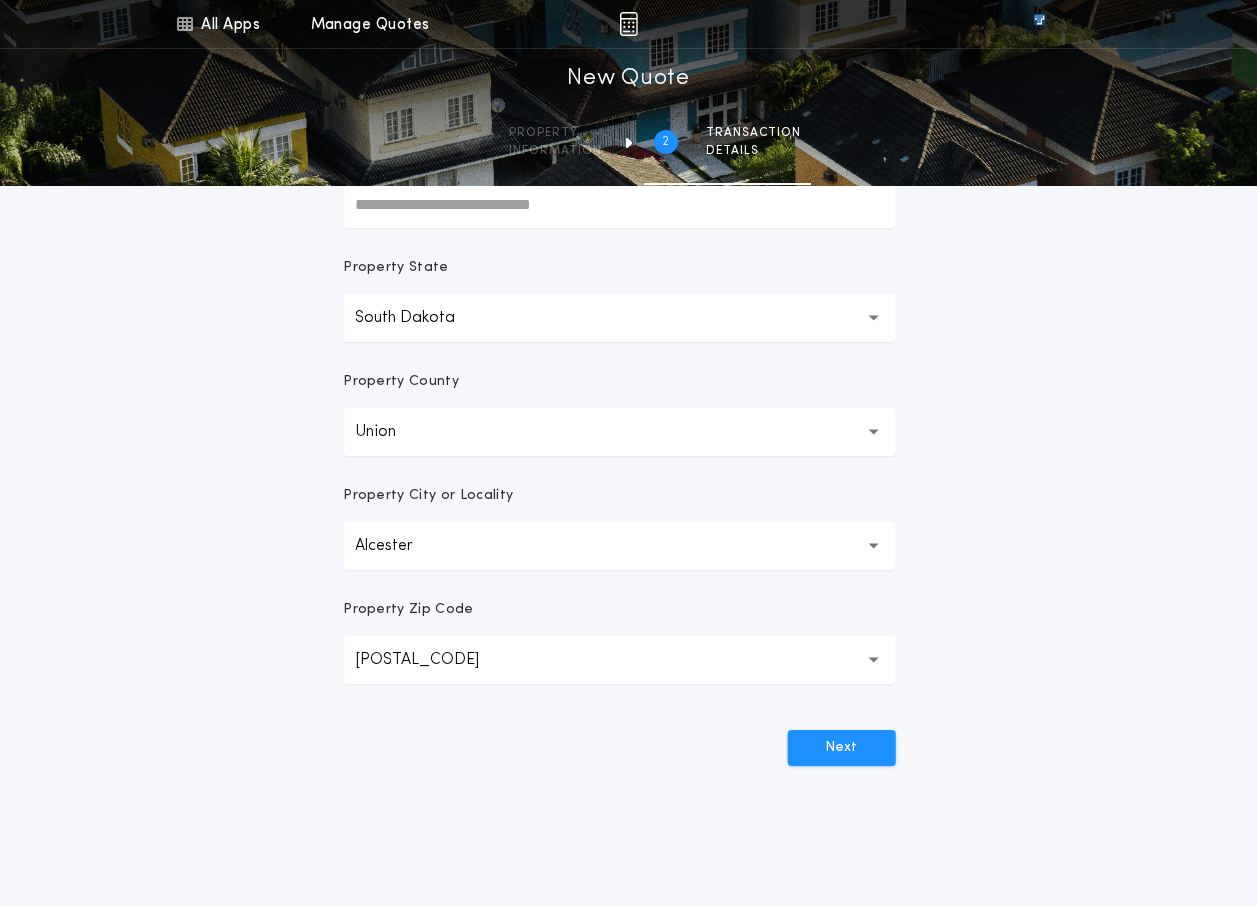 scroll, scrollTop: 0, scrollLeft: 0, axis: both 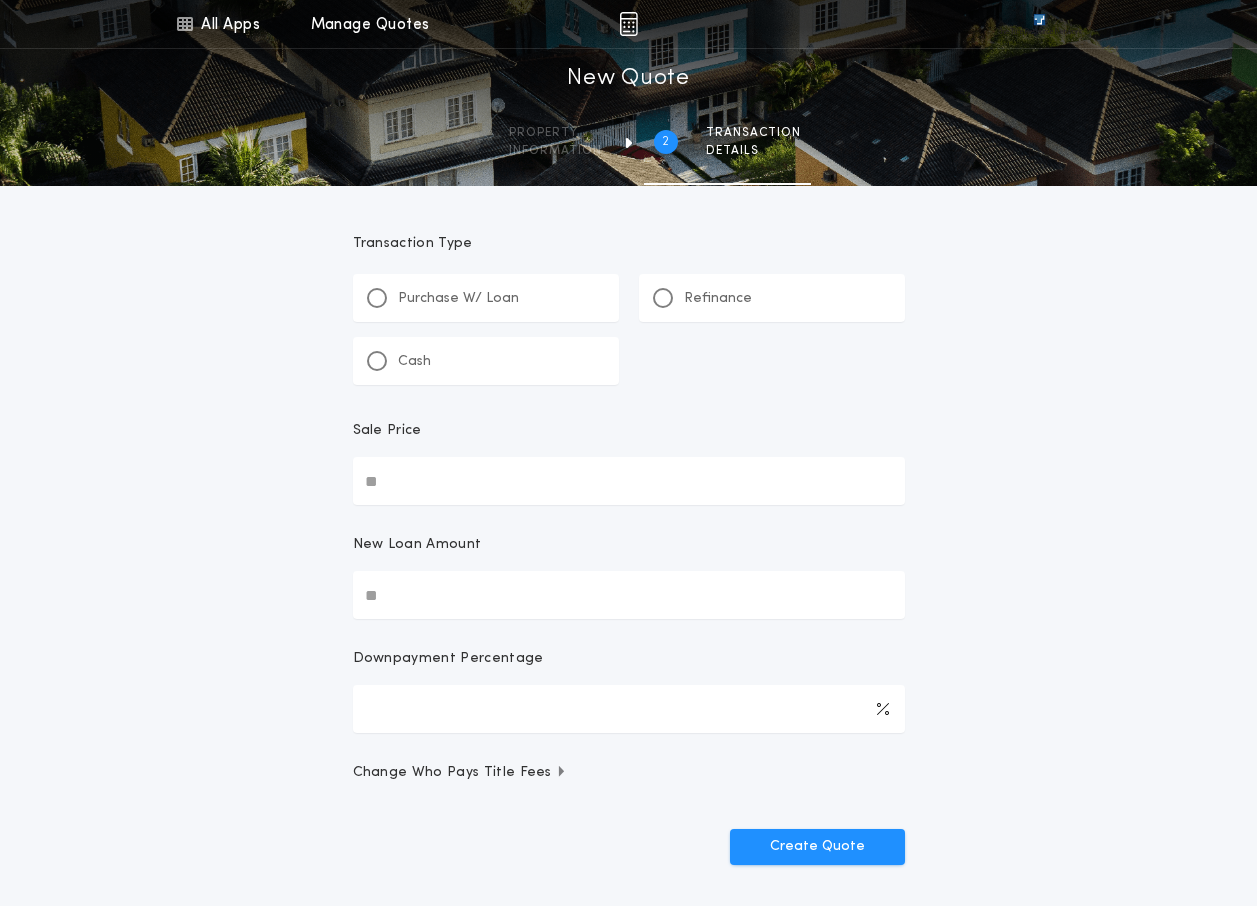 click on "Purchase W/ Loan" at bounding box center (486, 298) 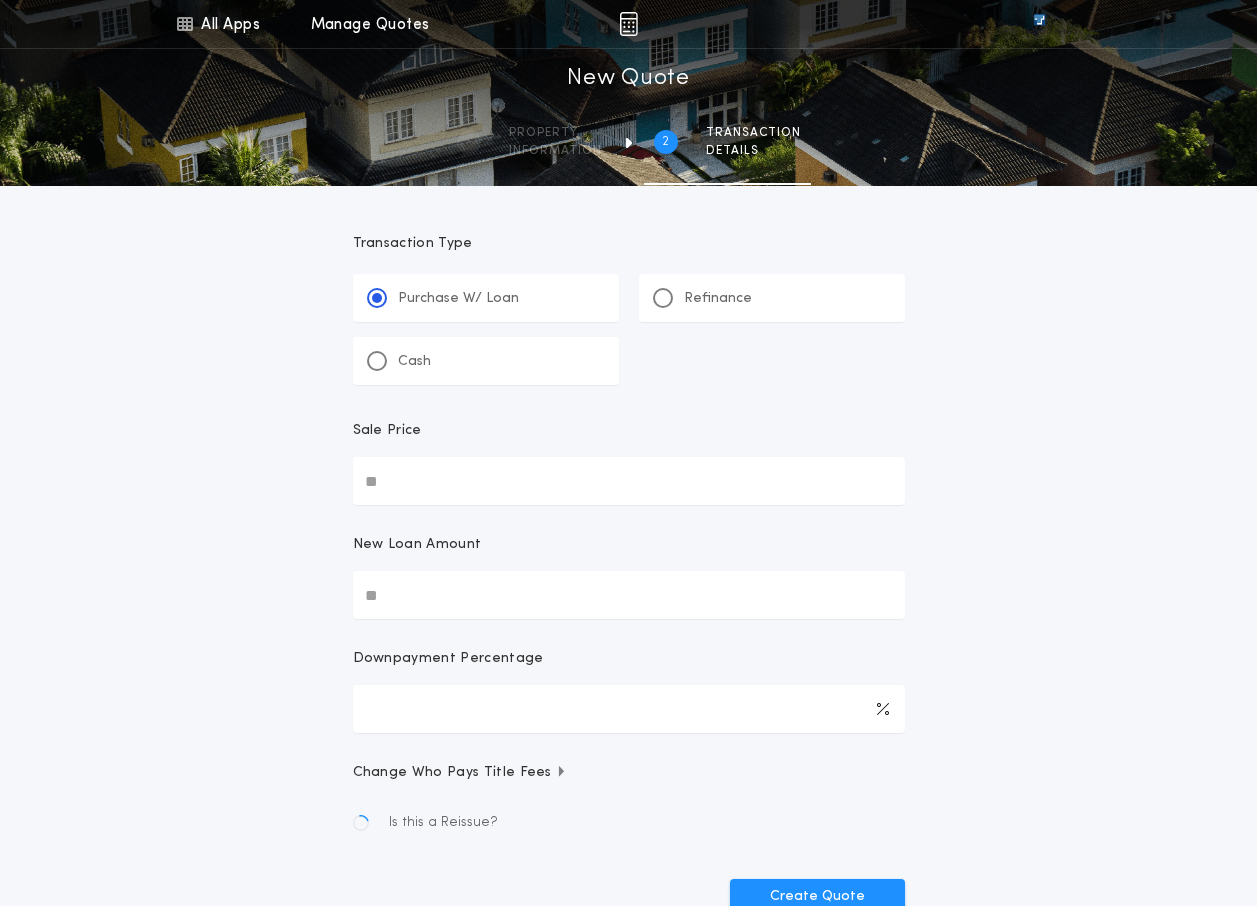 click on "Sale Price" at bounding box center (629, 481) 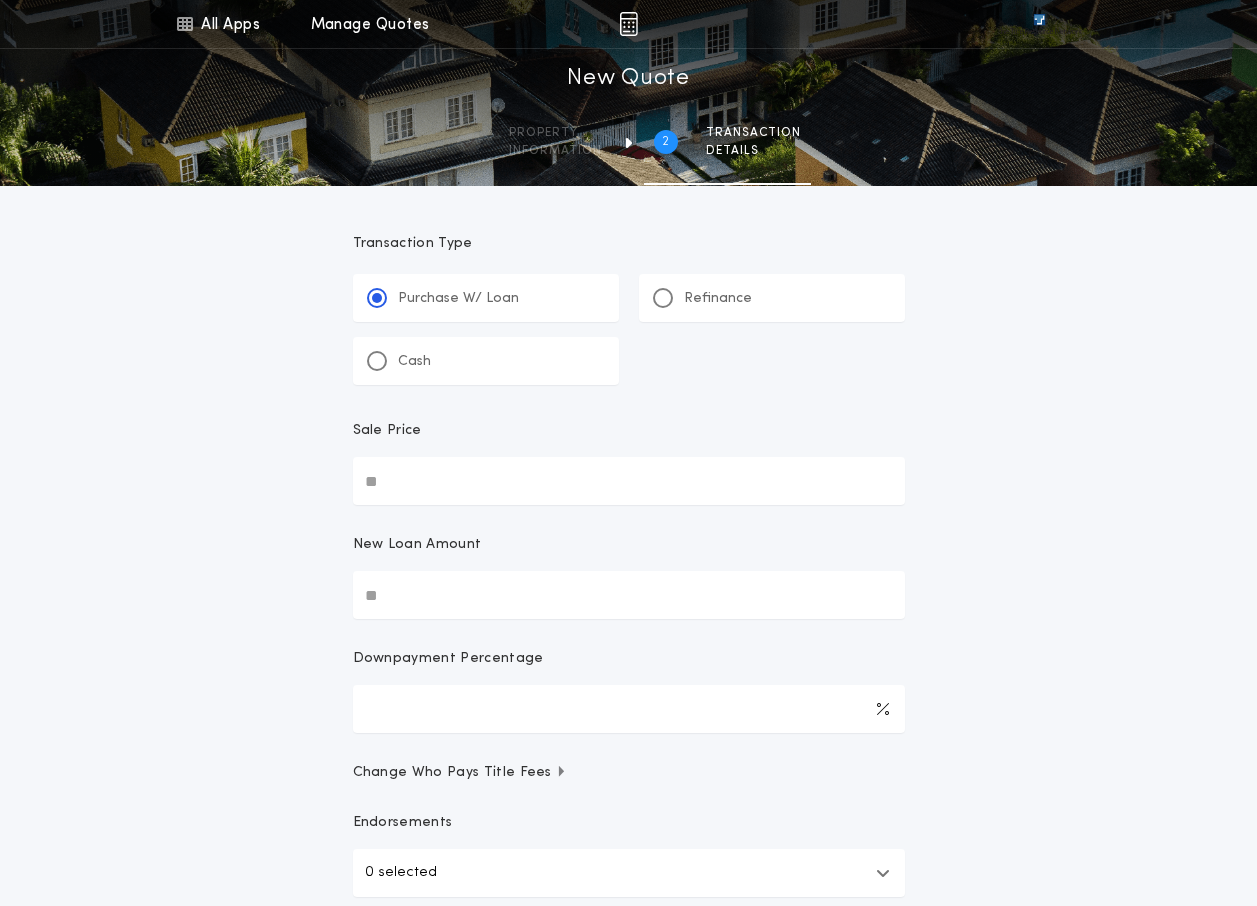 type on "**" 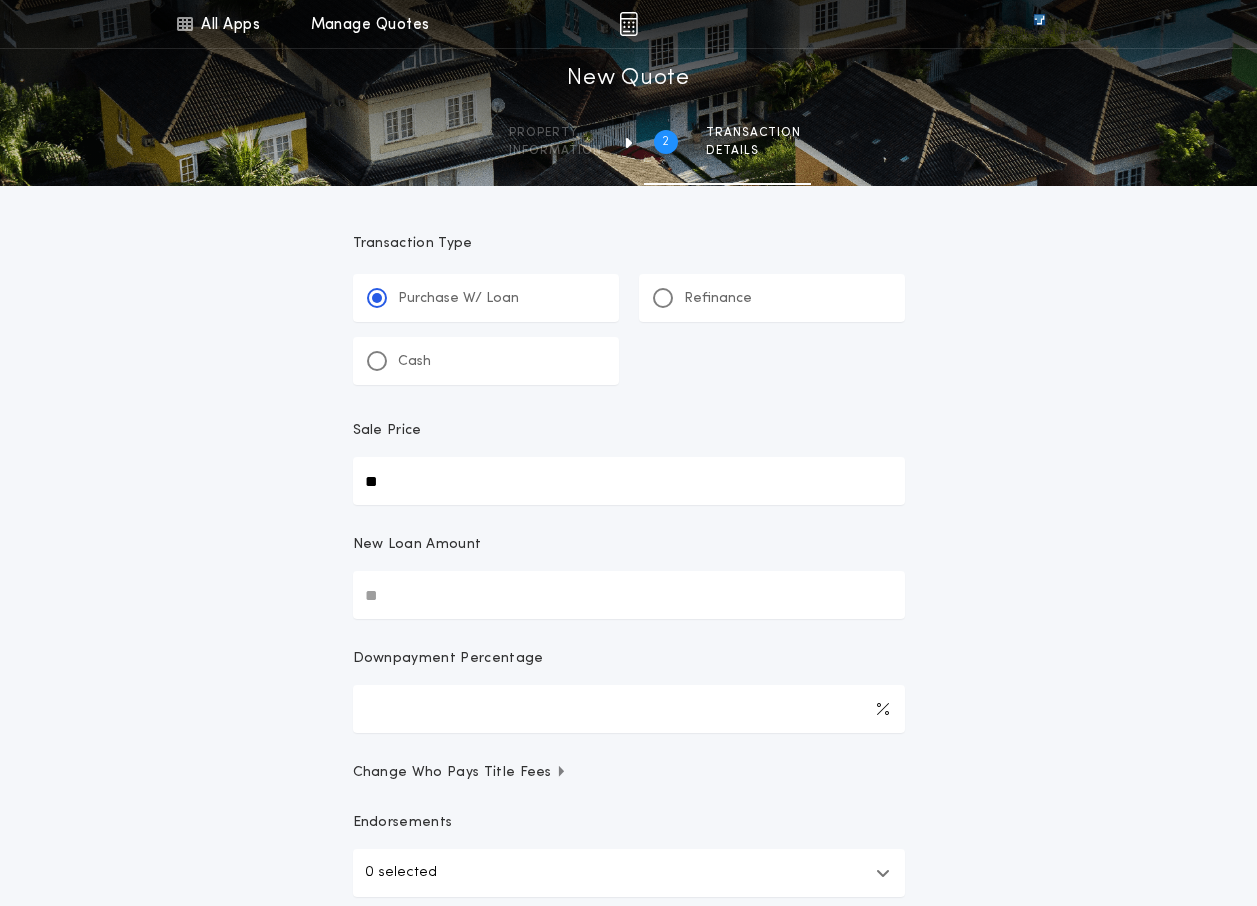 type 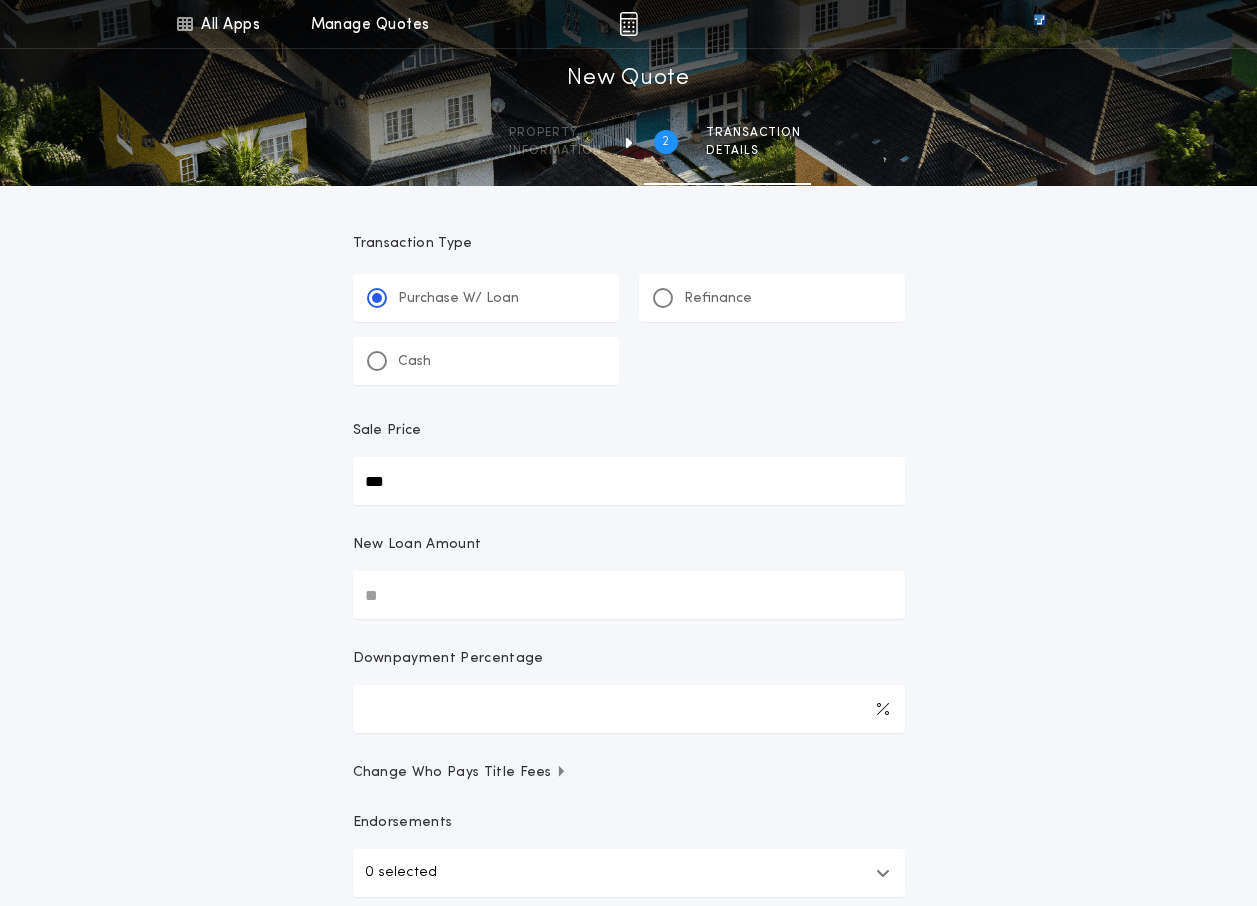 type on "***" 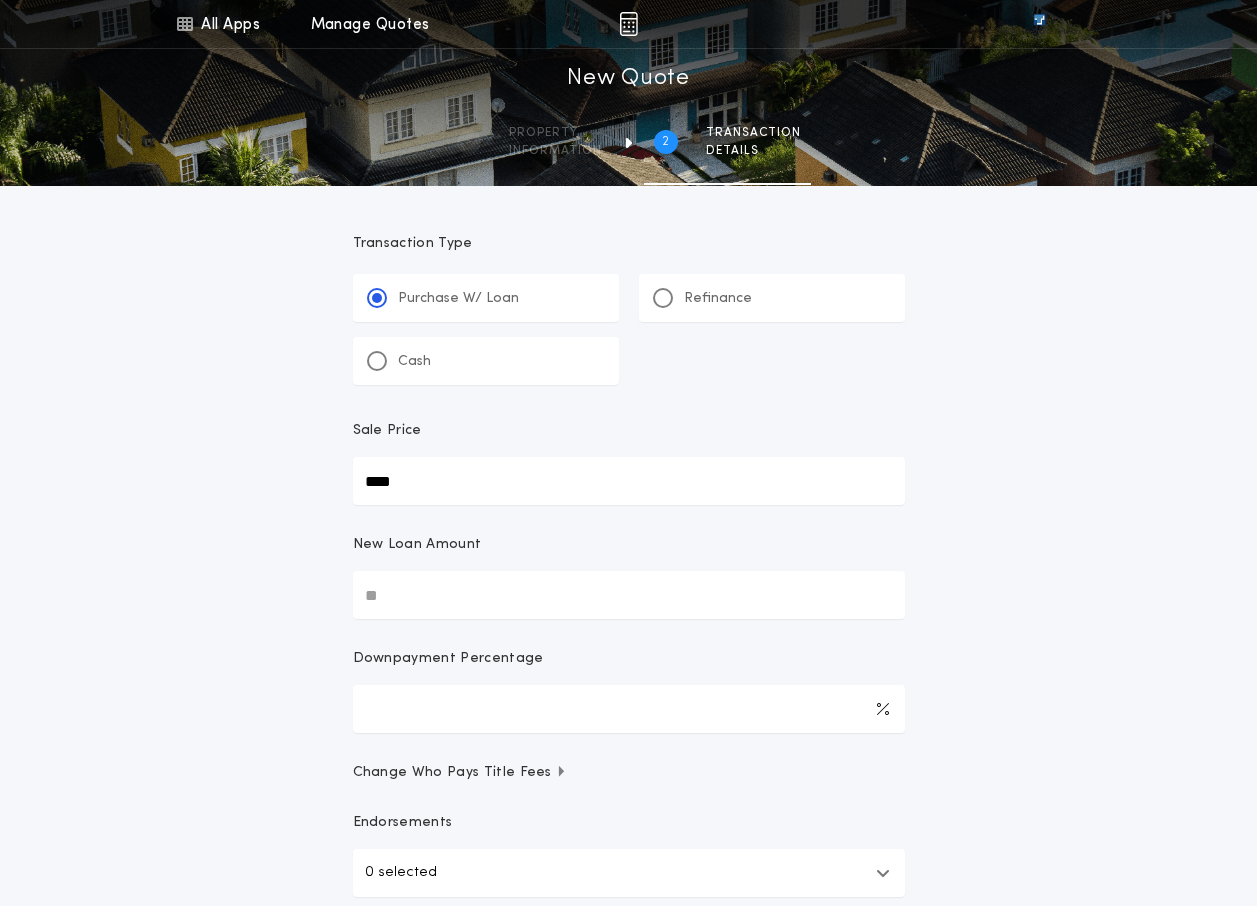 type on "****" 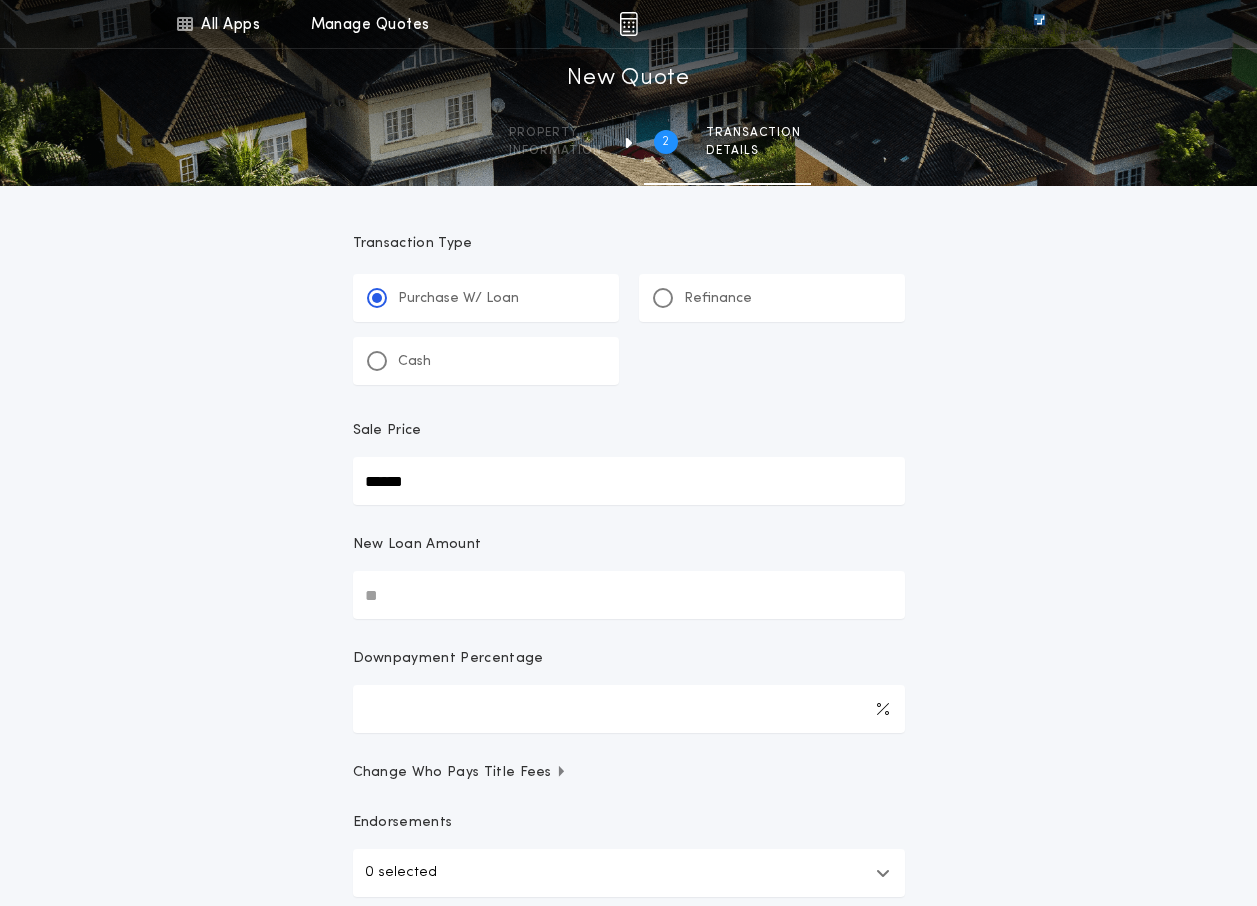 type on "******" 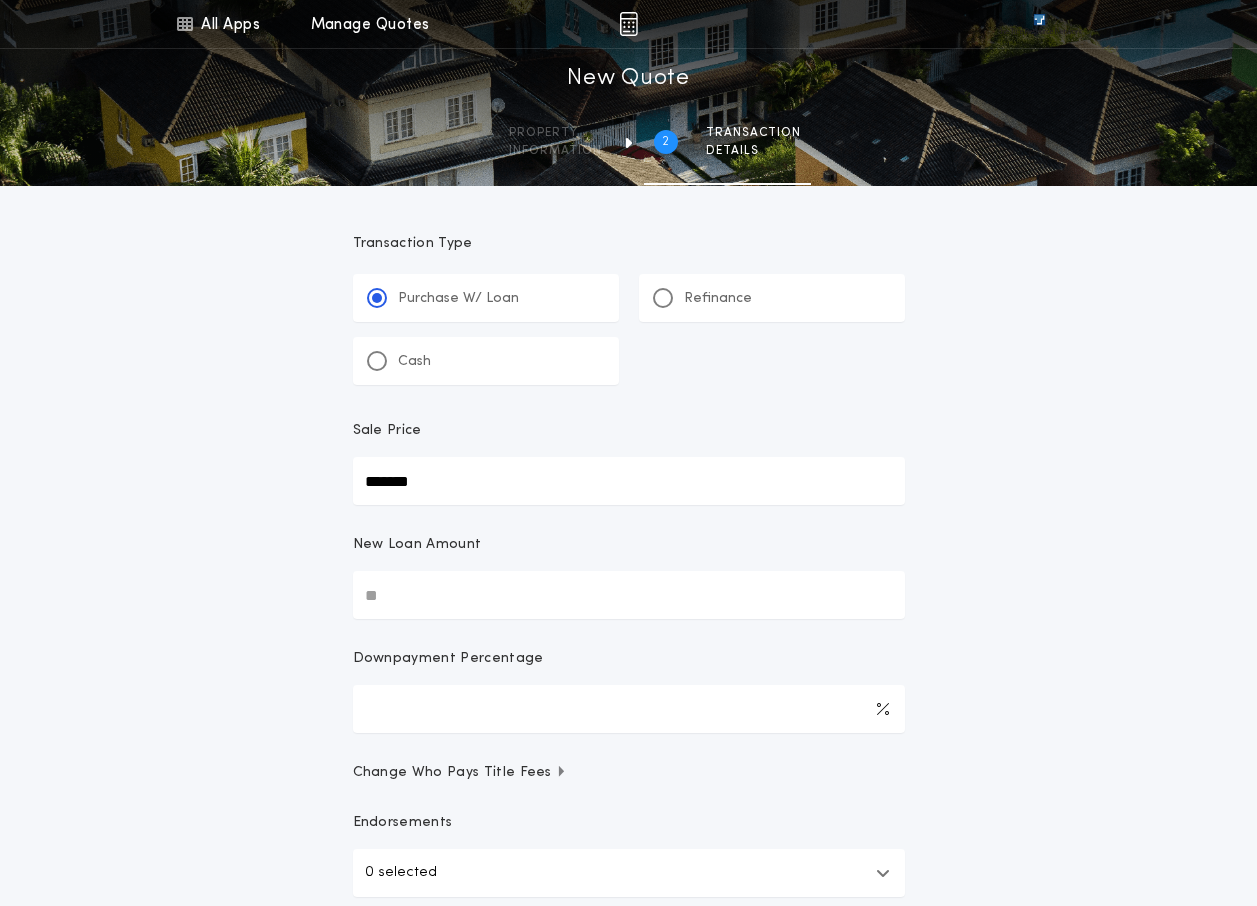 type on "*******" 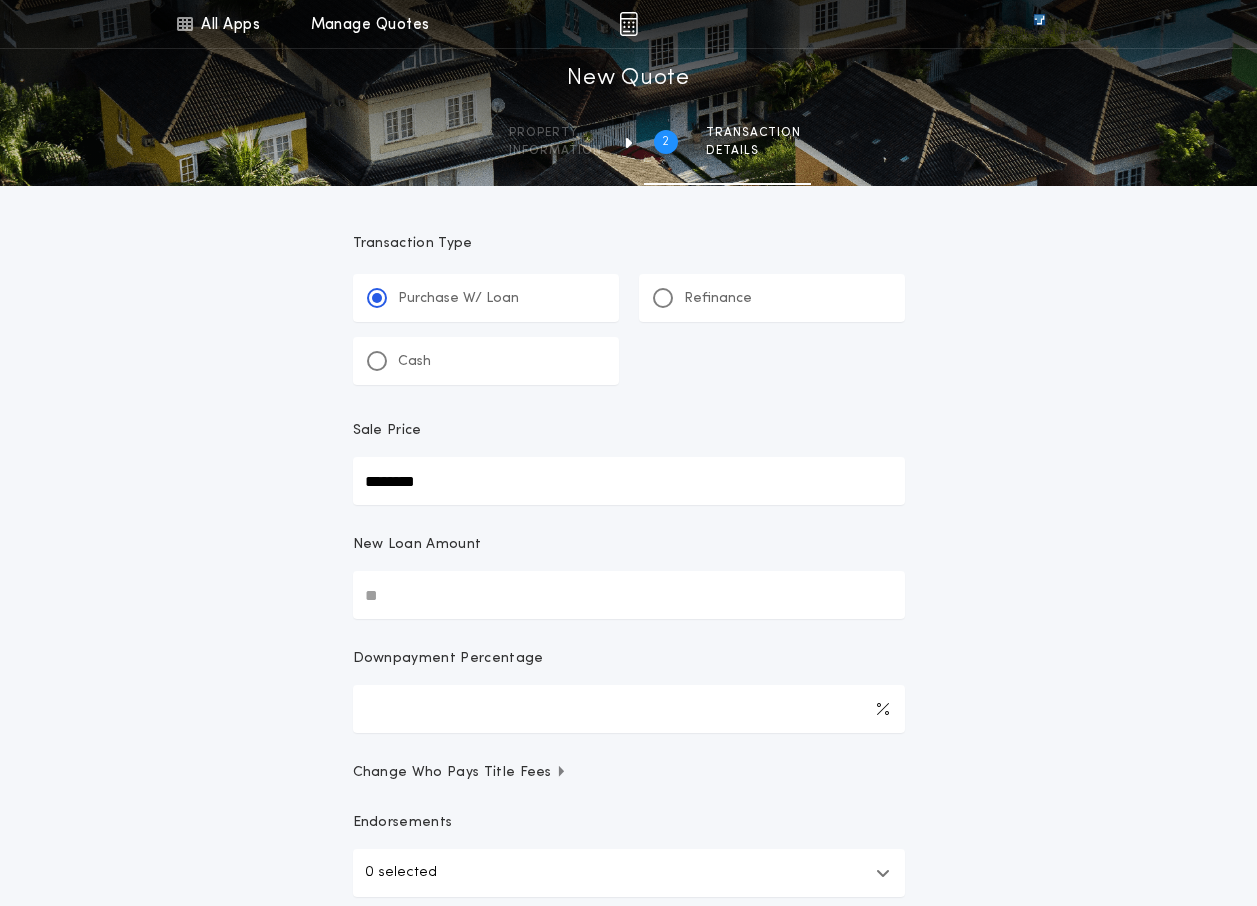 type on "********" 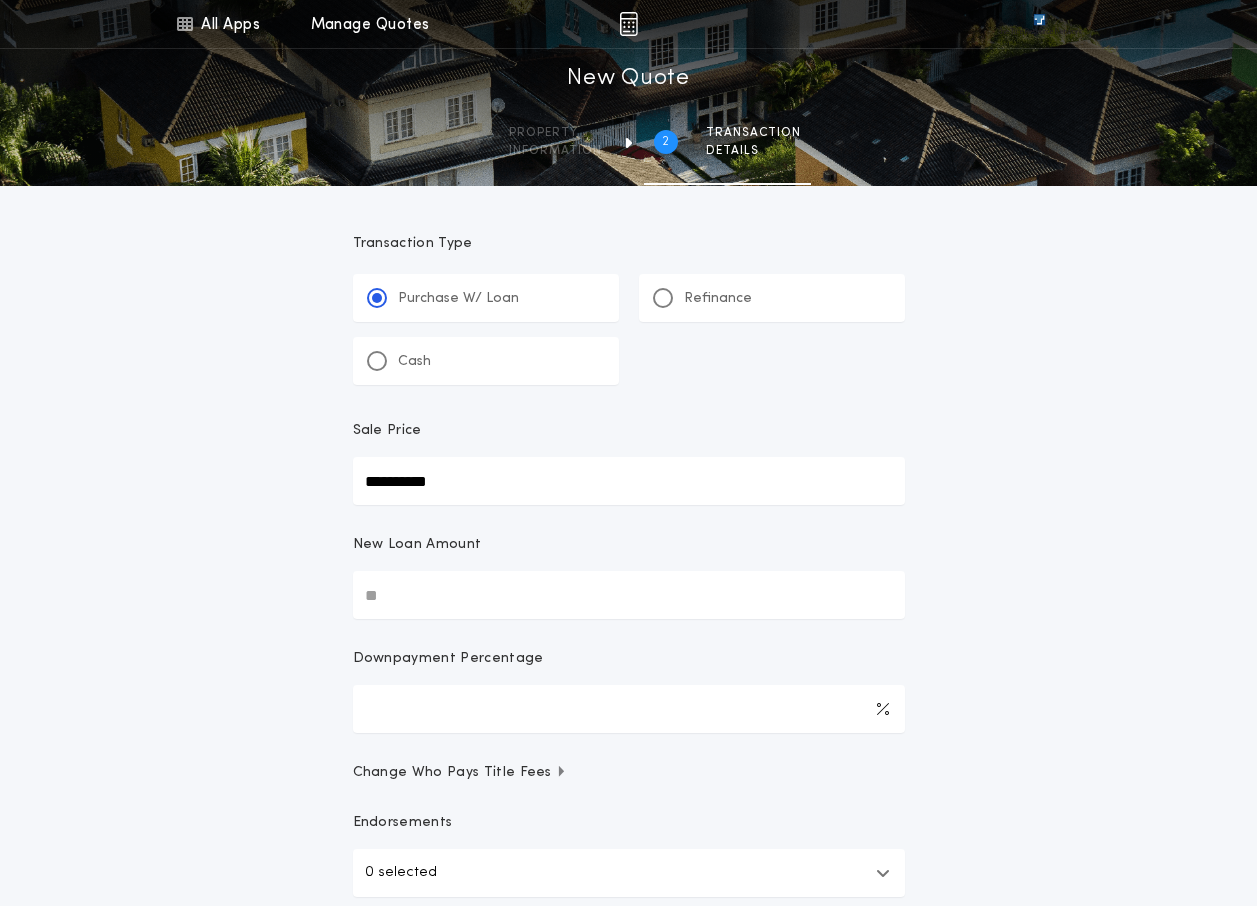 type on "**********" 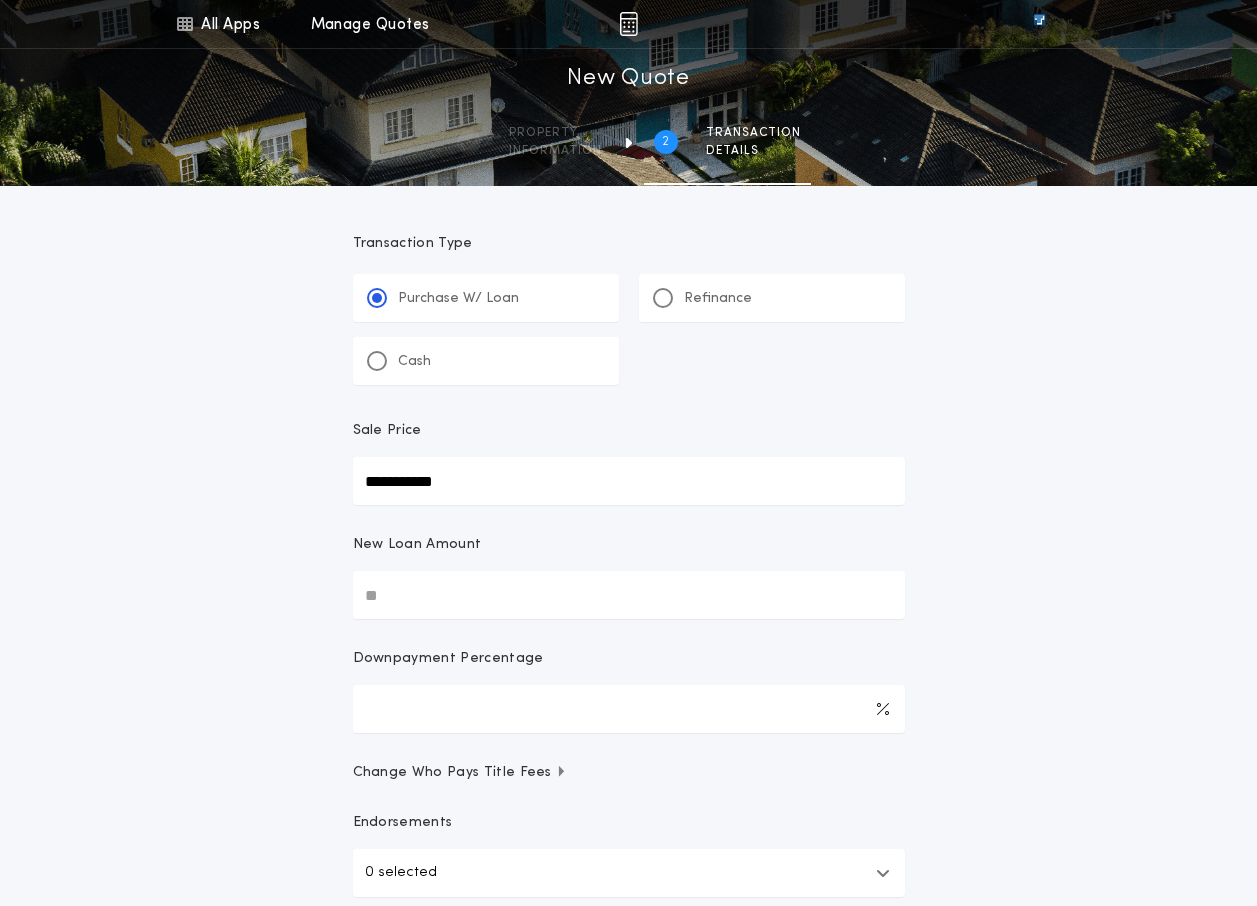type on "**********" 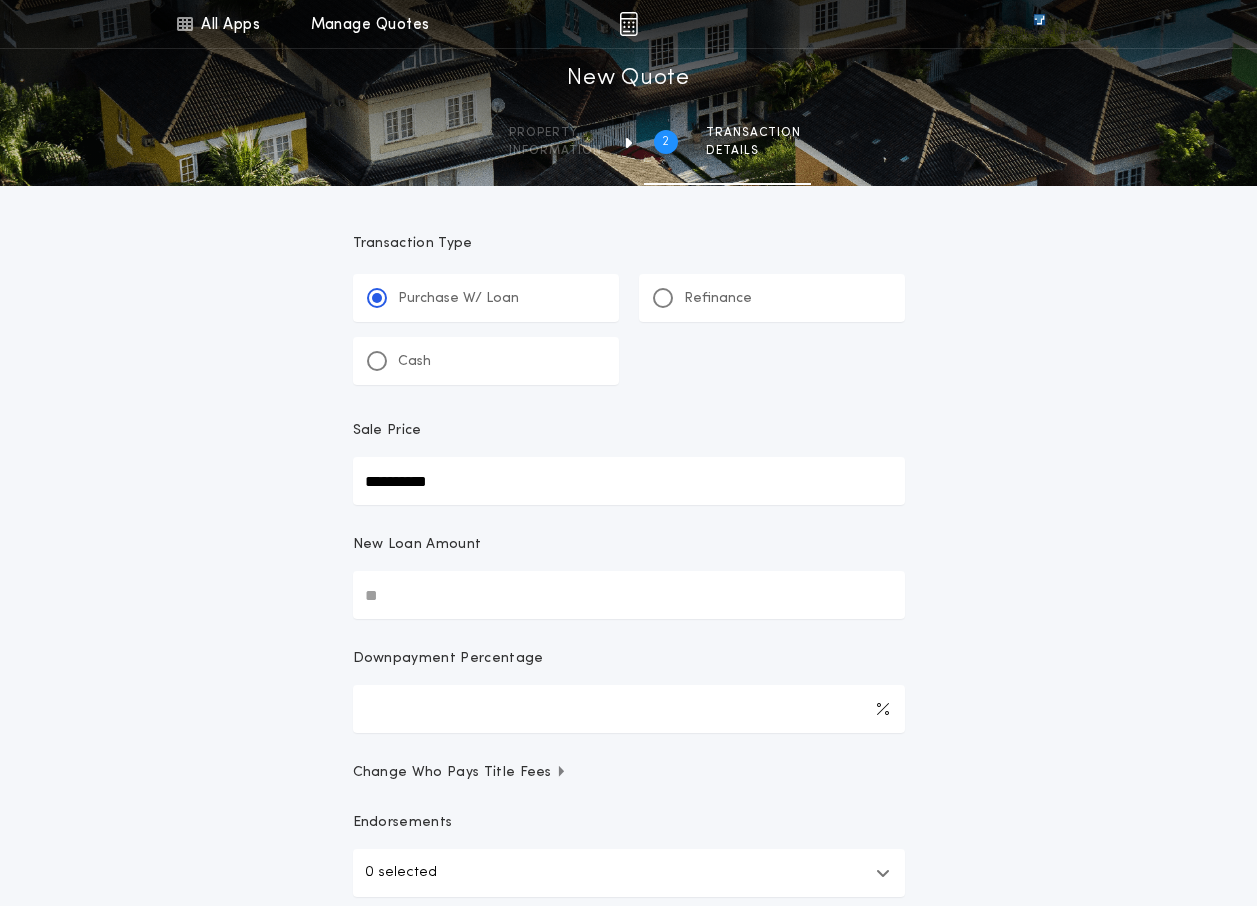type on "**********" 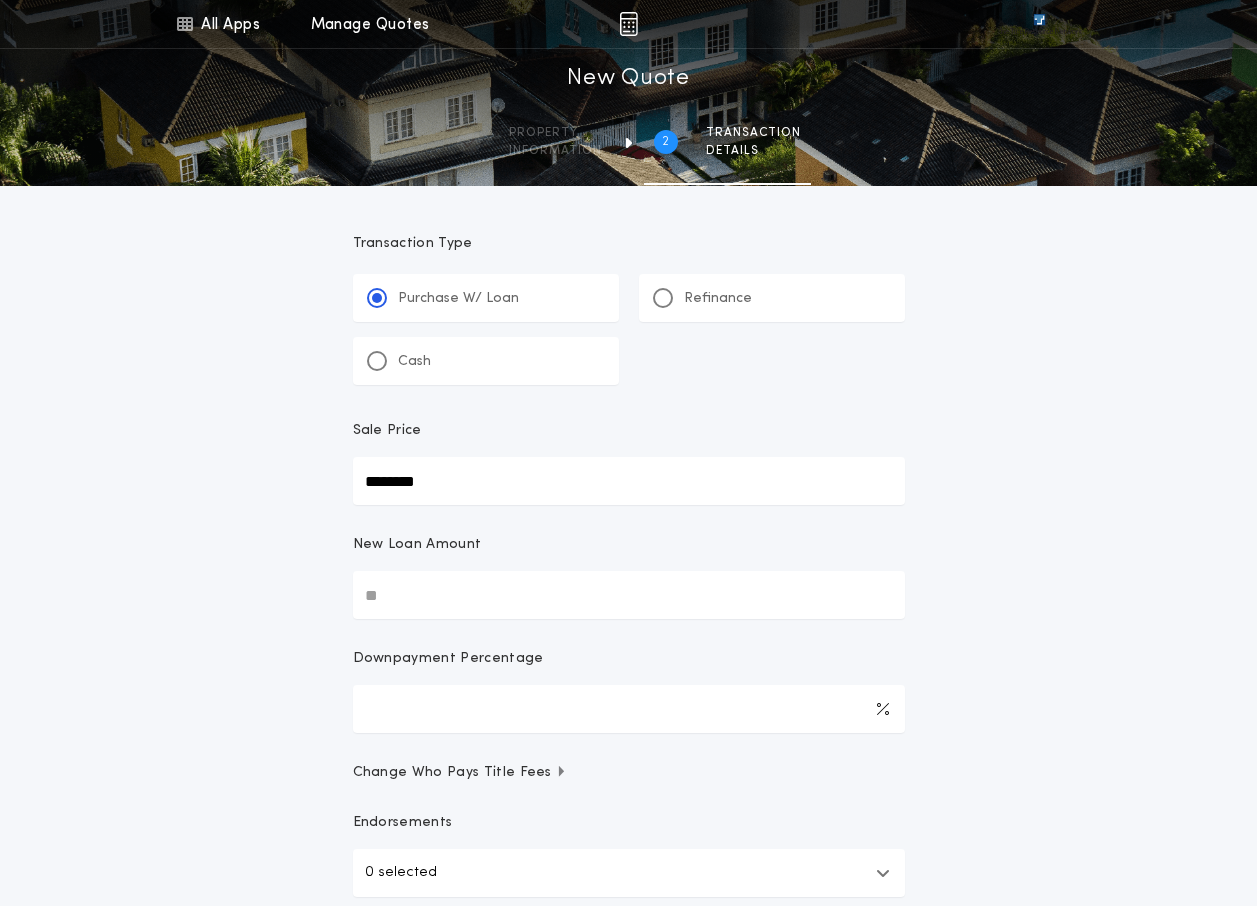 type on "********" 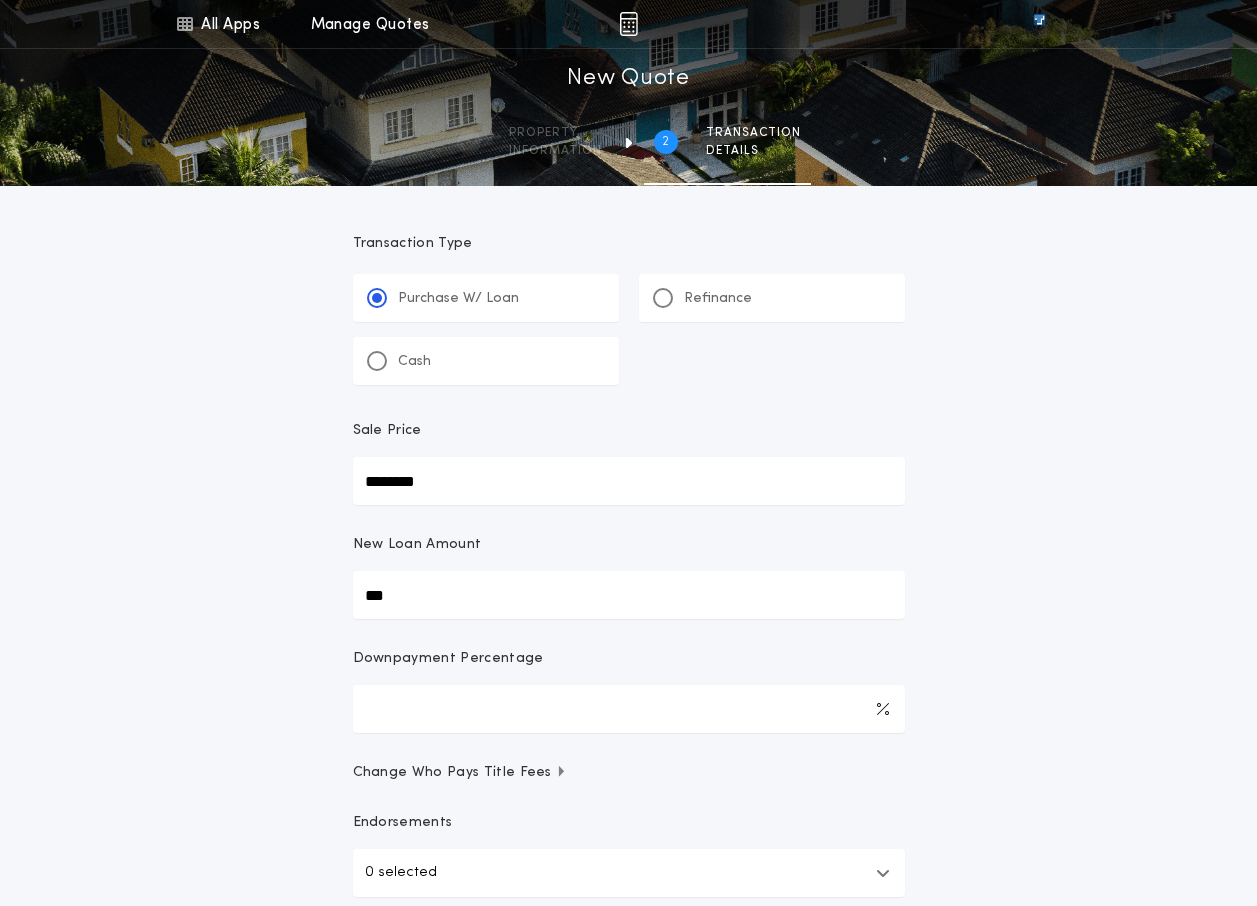 type on "****" 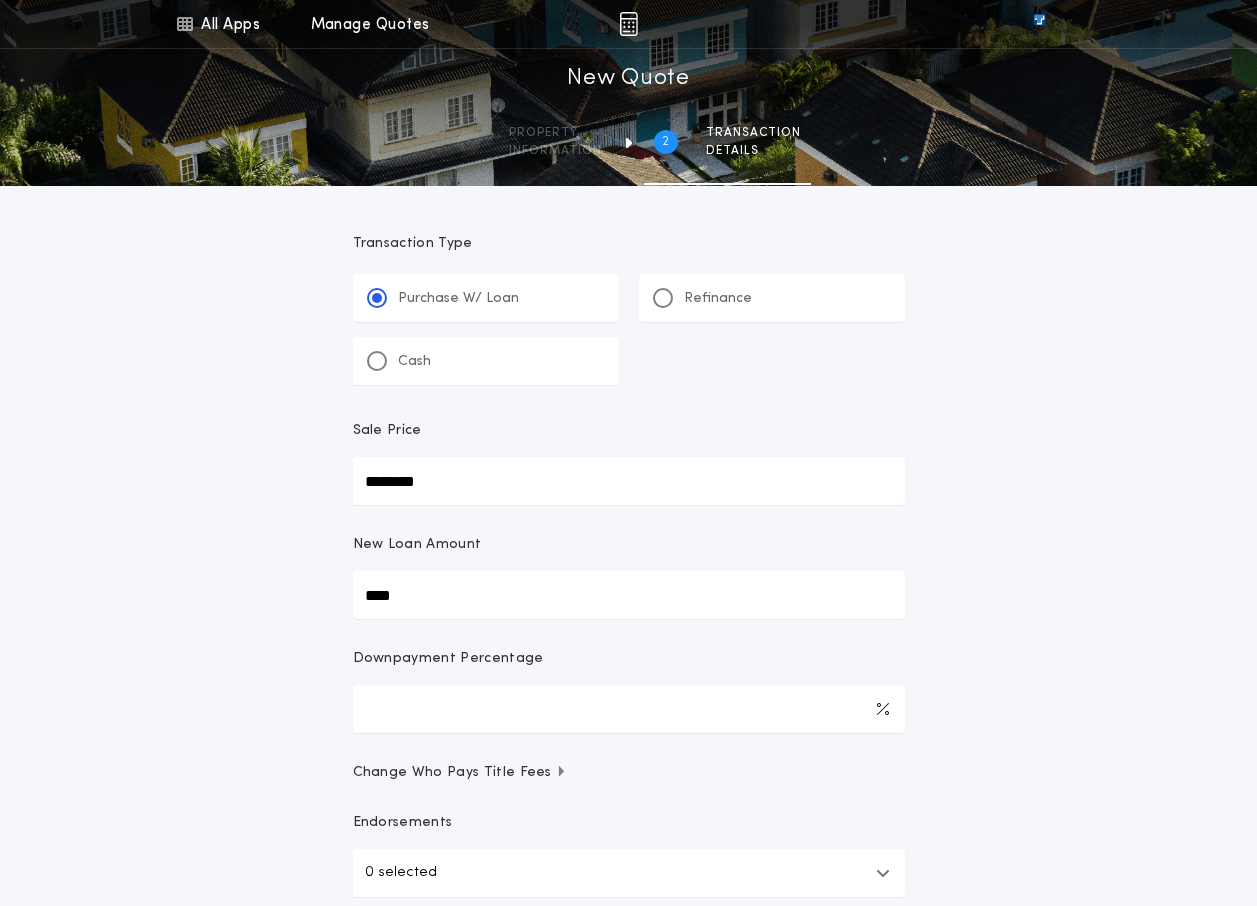 type on "******" 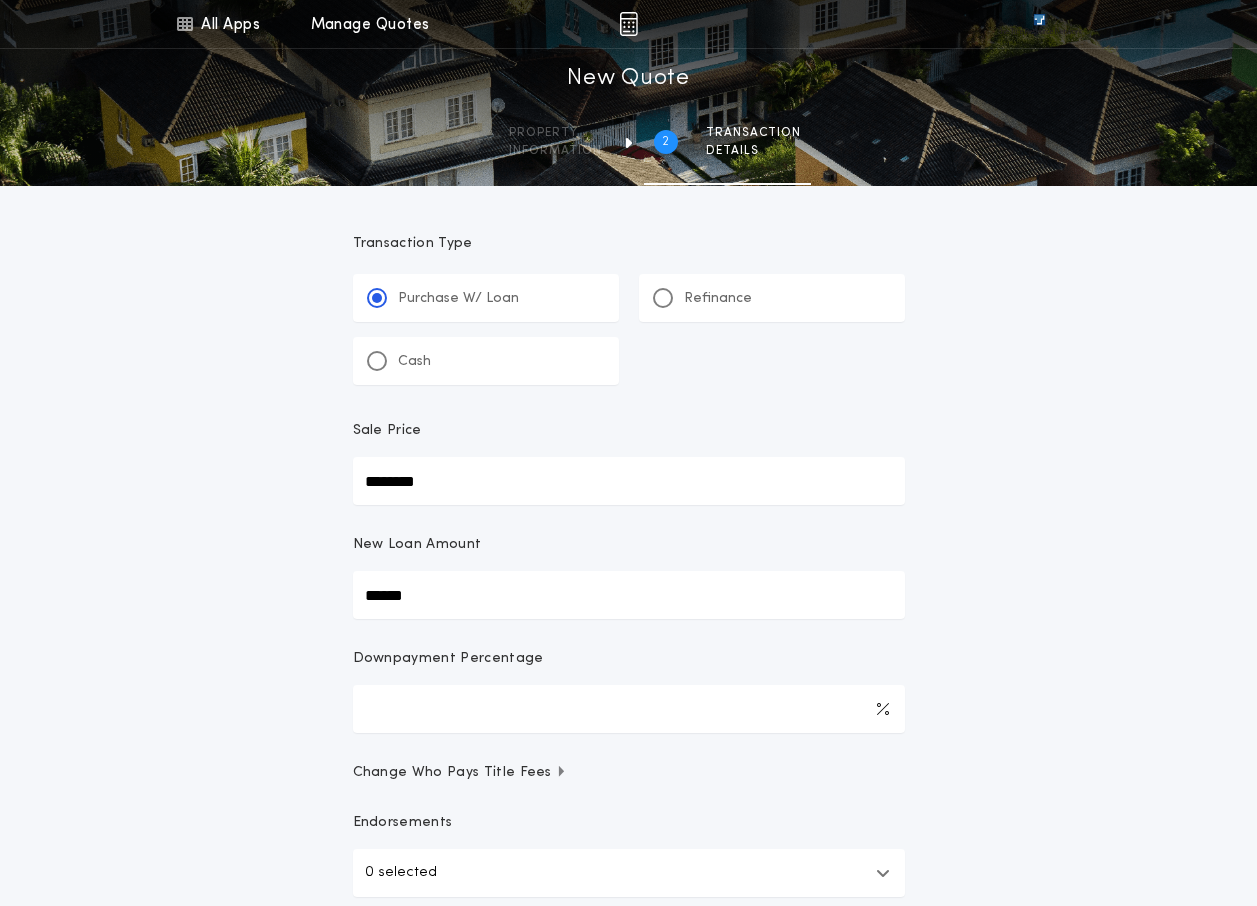type on "*******" 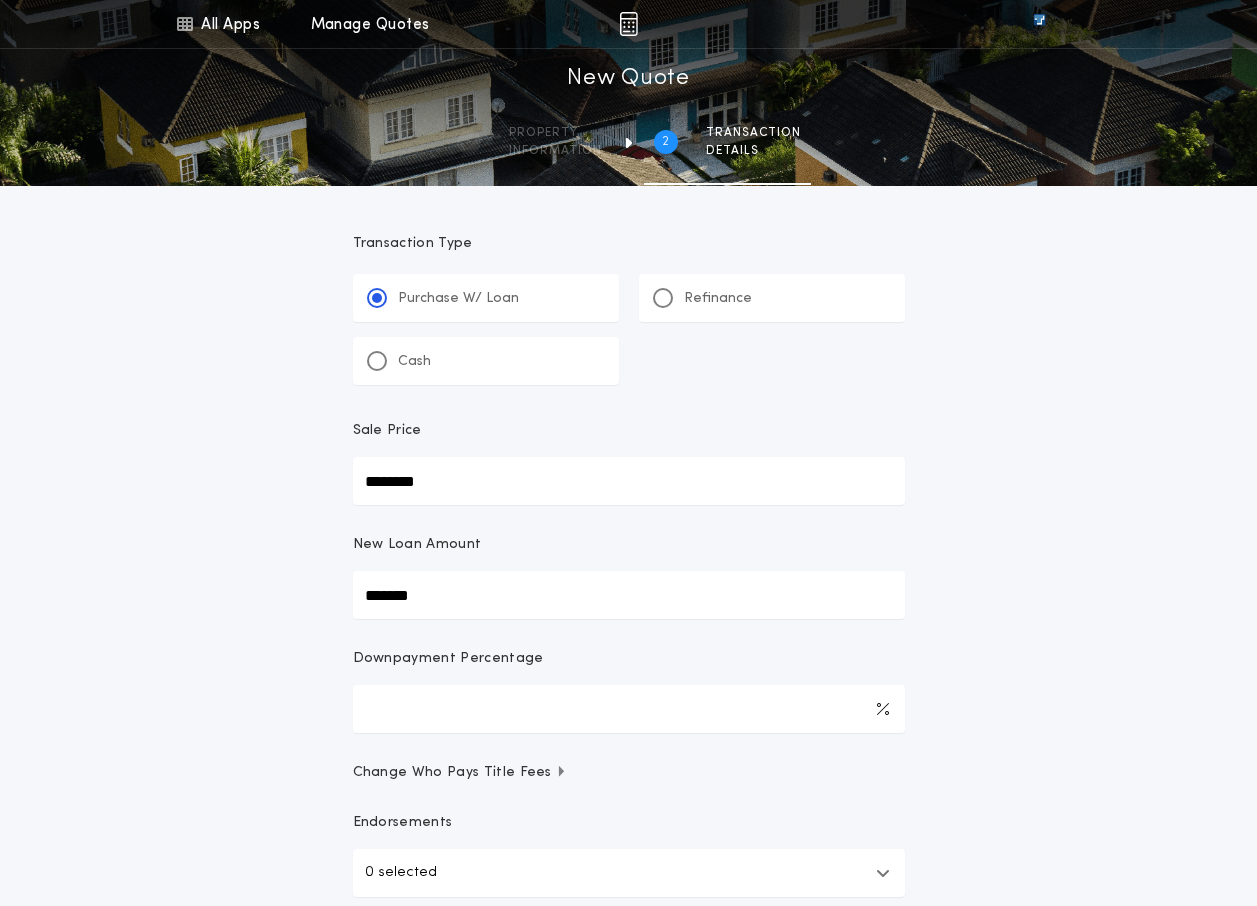 type on "********" 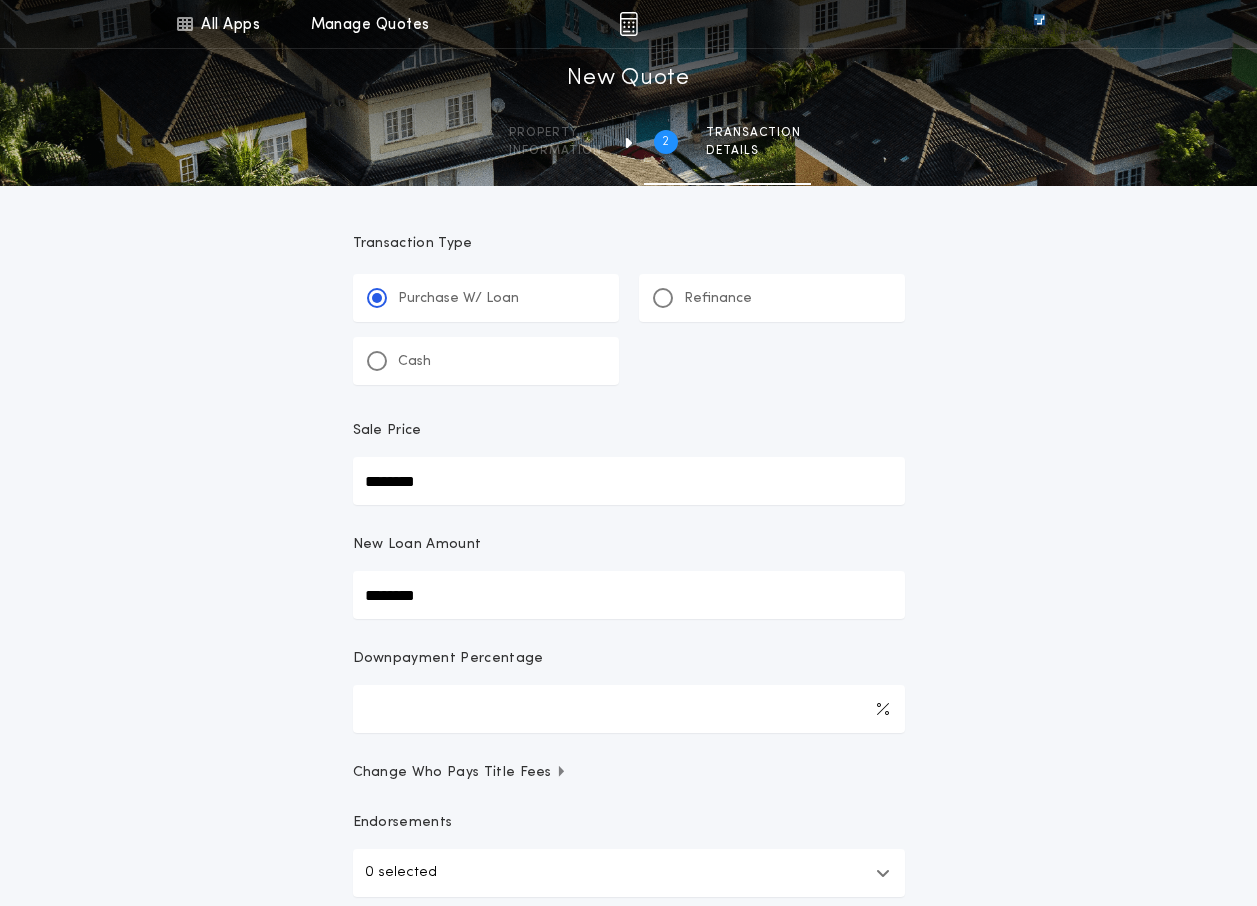type on "***" 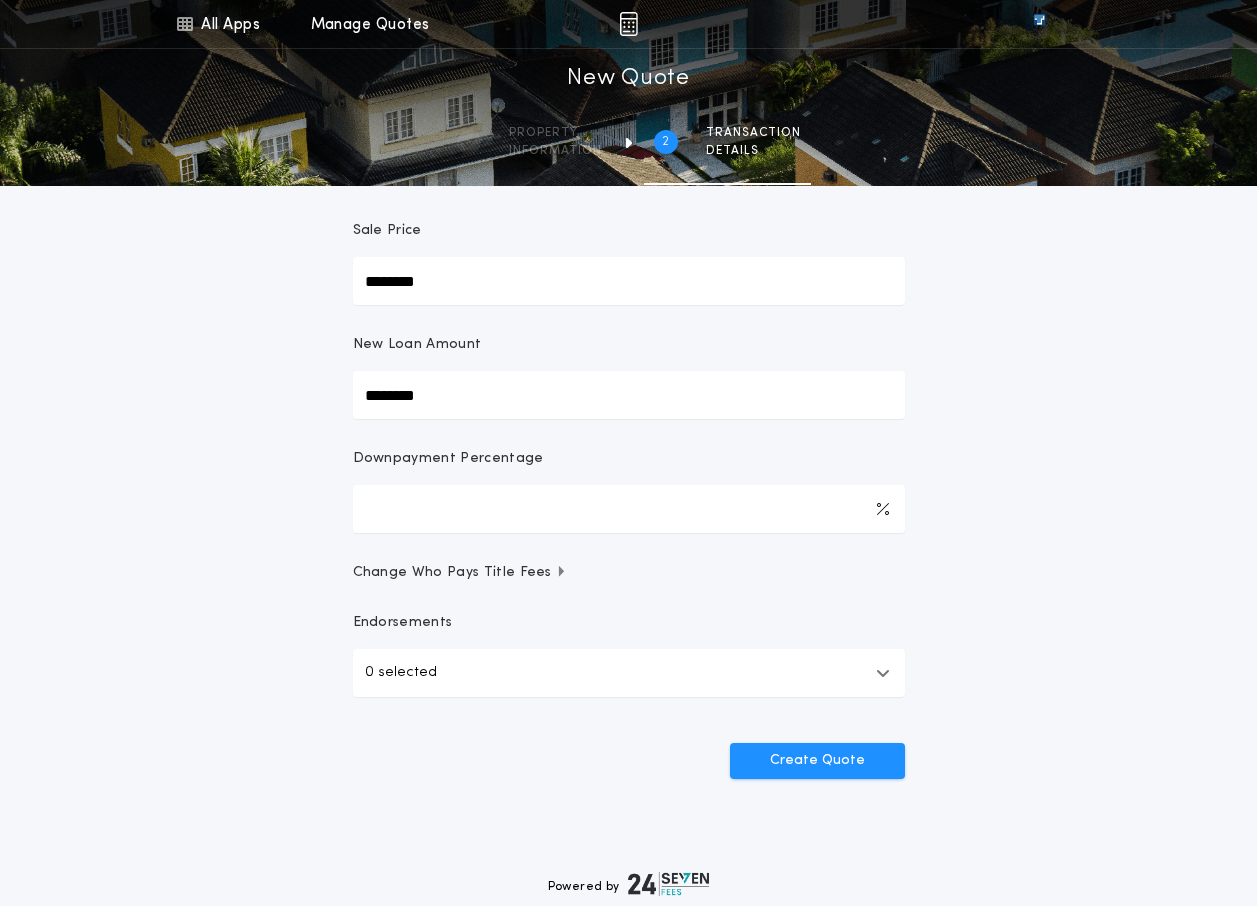scroll, scrollTop: 300, scrollLeft: 0, axis: vertical 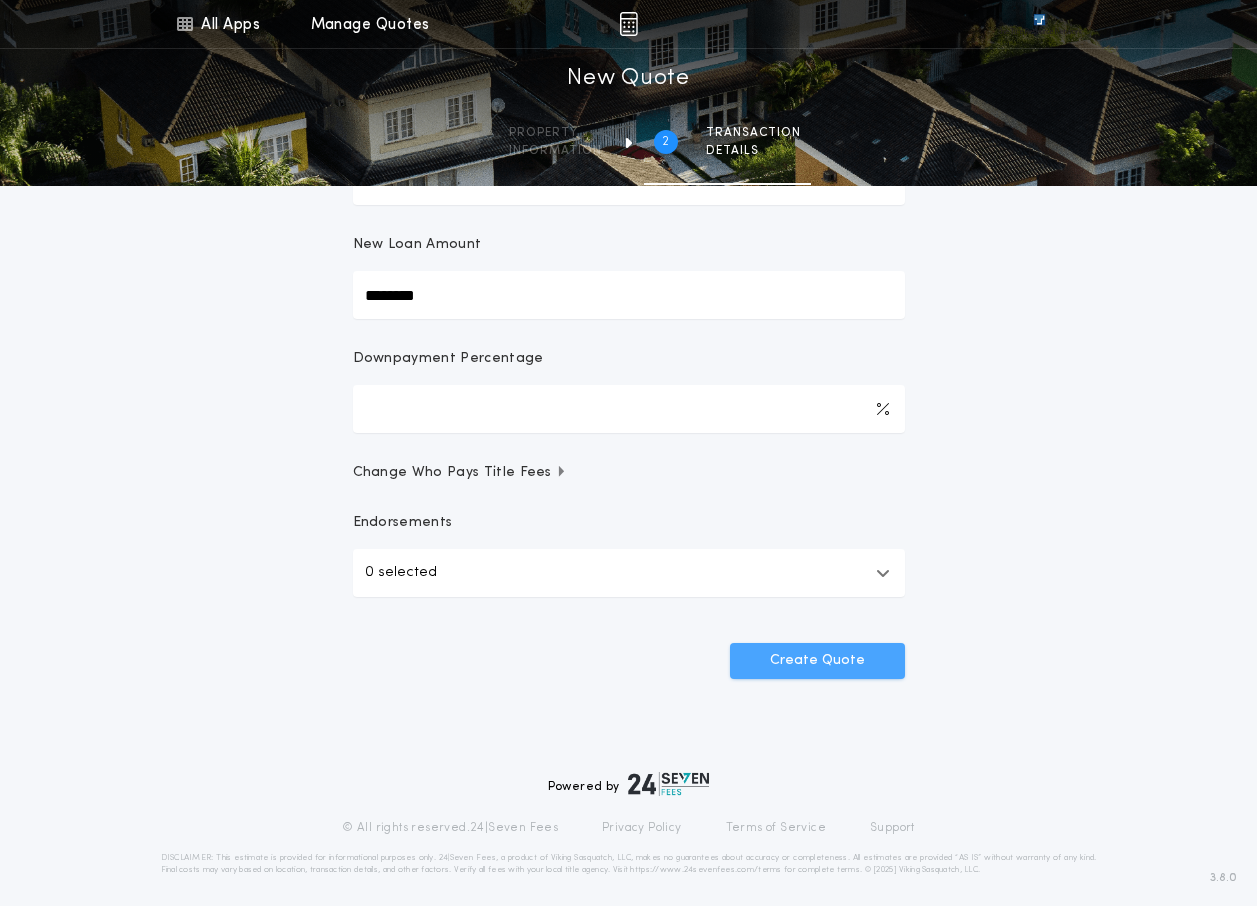 type on "********" 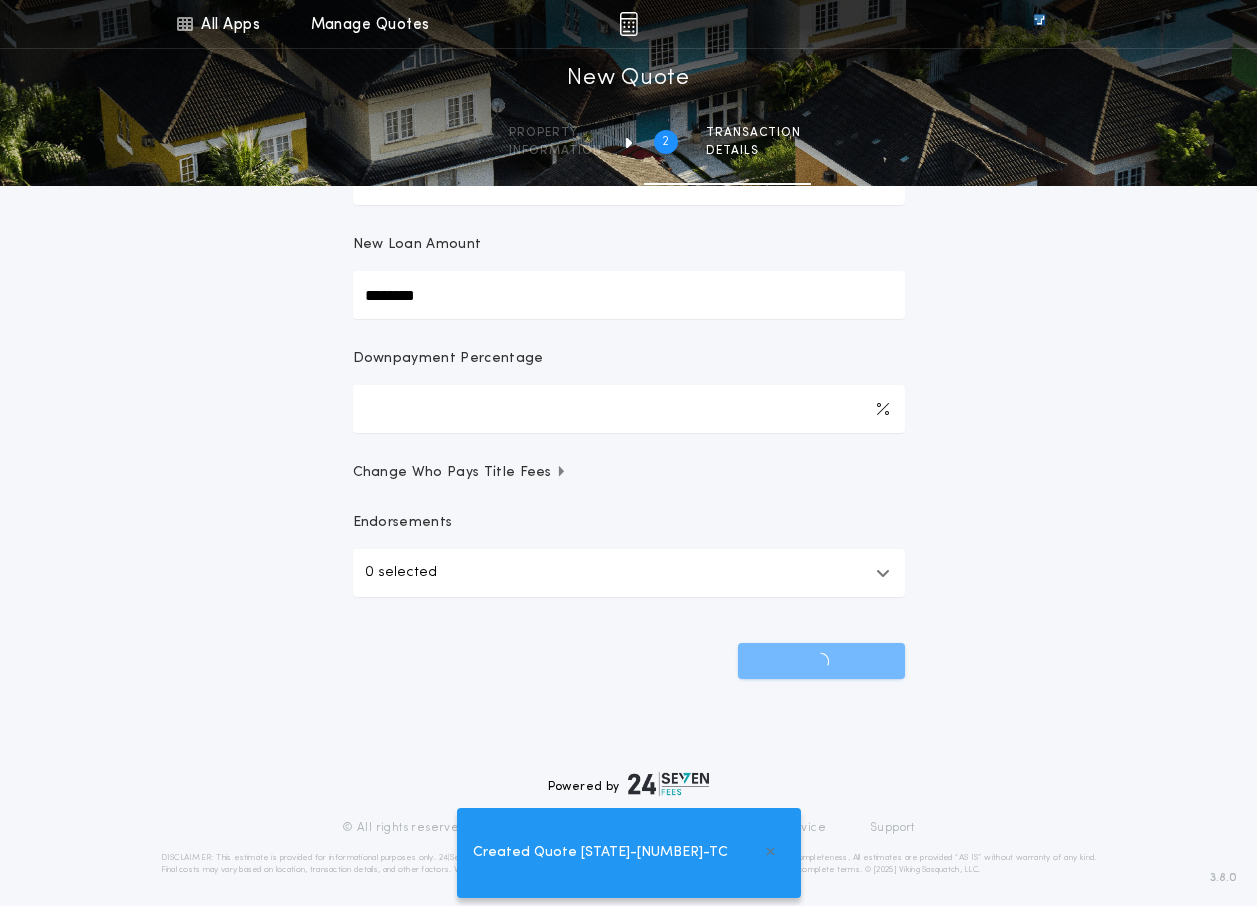 scroll, scrollTop: 0, scrollLeft: 0, axis: both 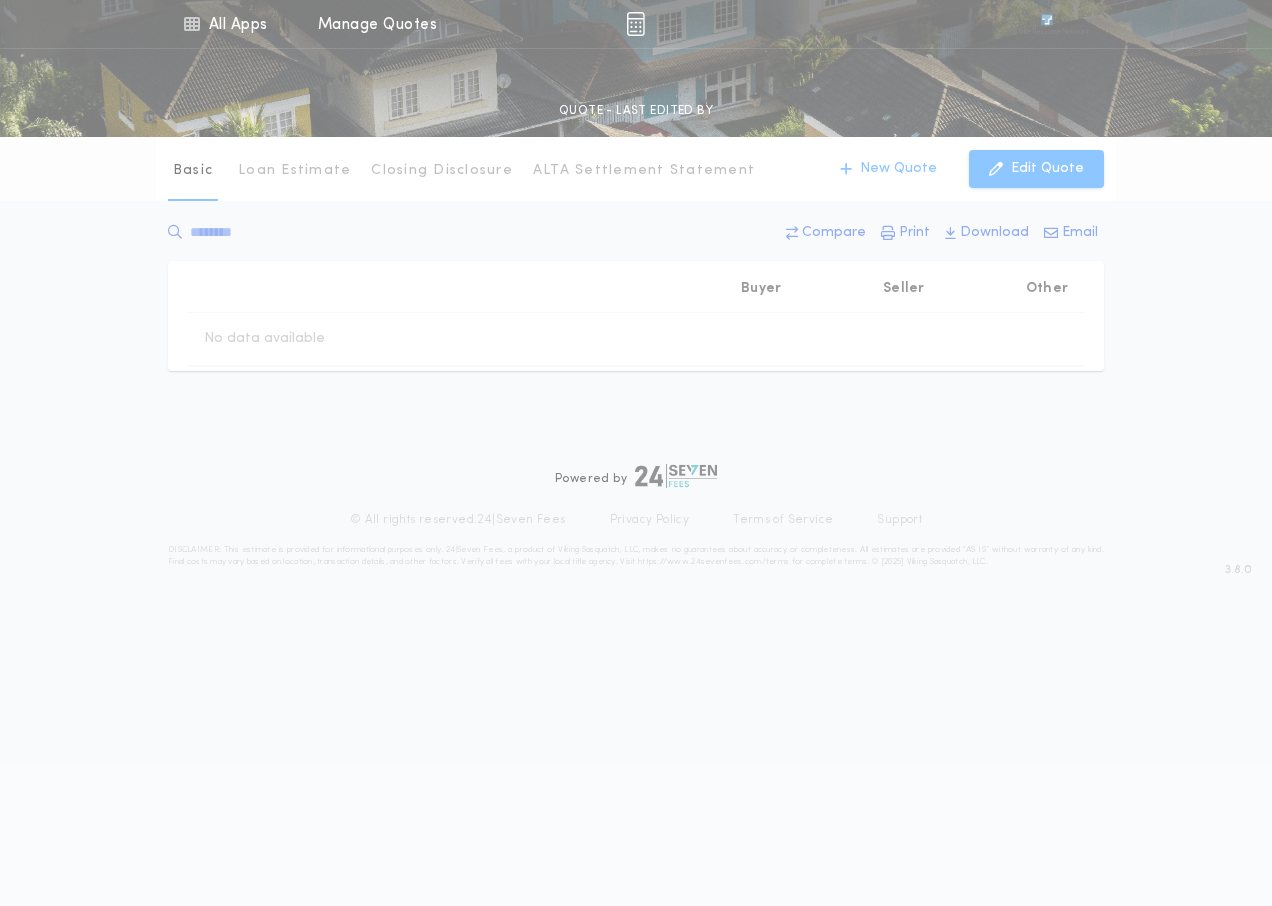 type on "********" 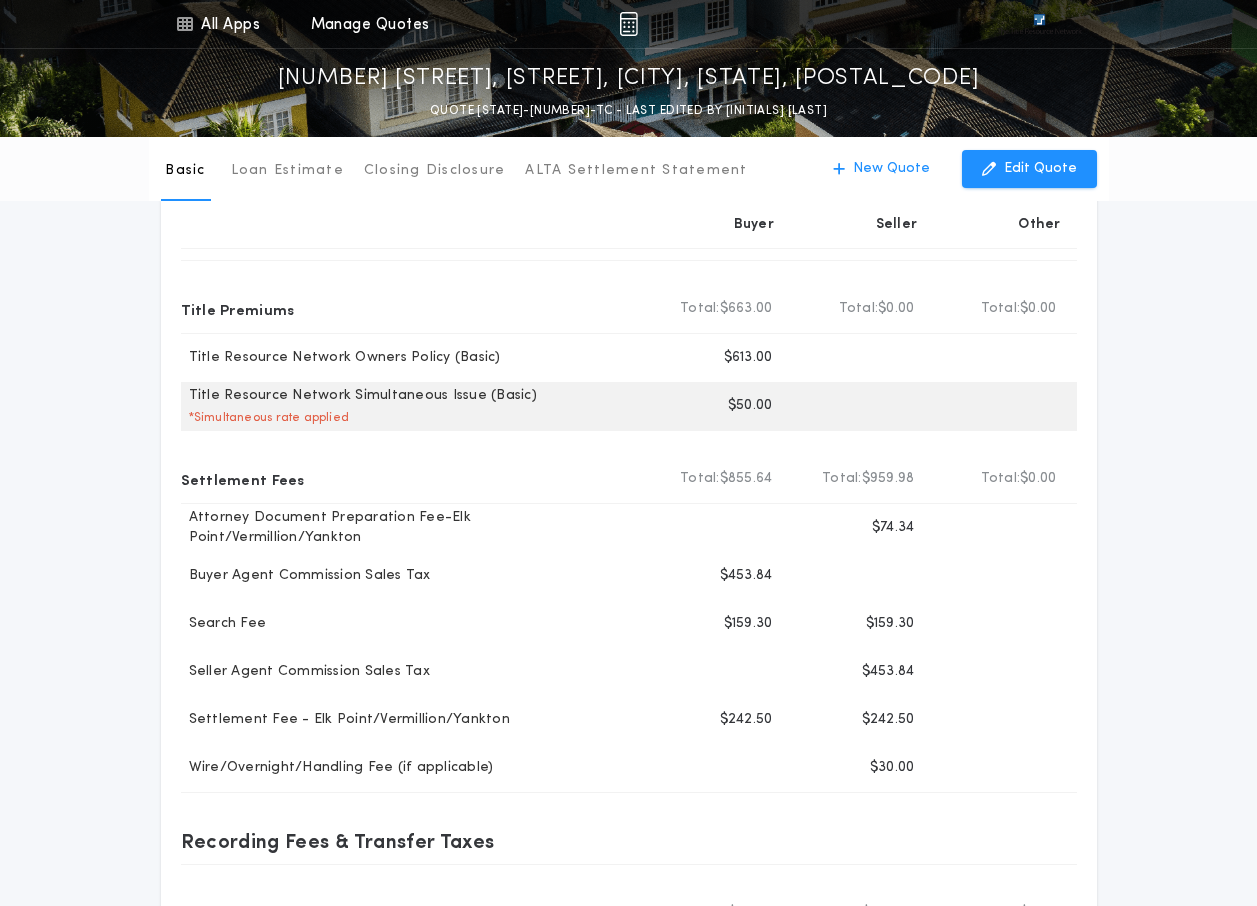 scroll, scrollTop: 0, scrollLeft: 0, axis: both 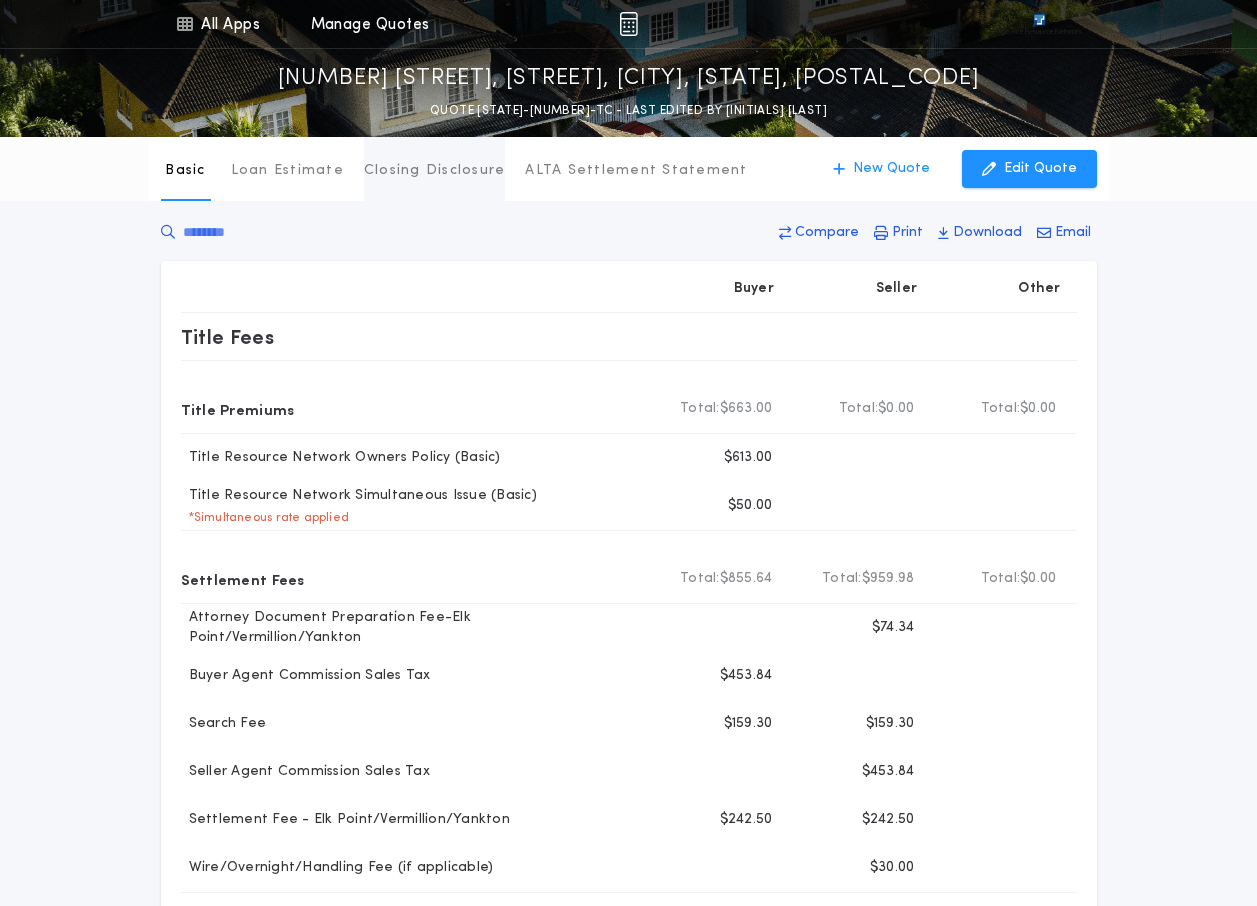 click on "Closing Disclosure" at bounding box center [435, 171] 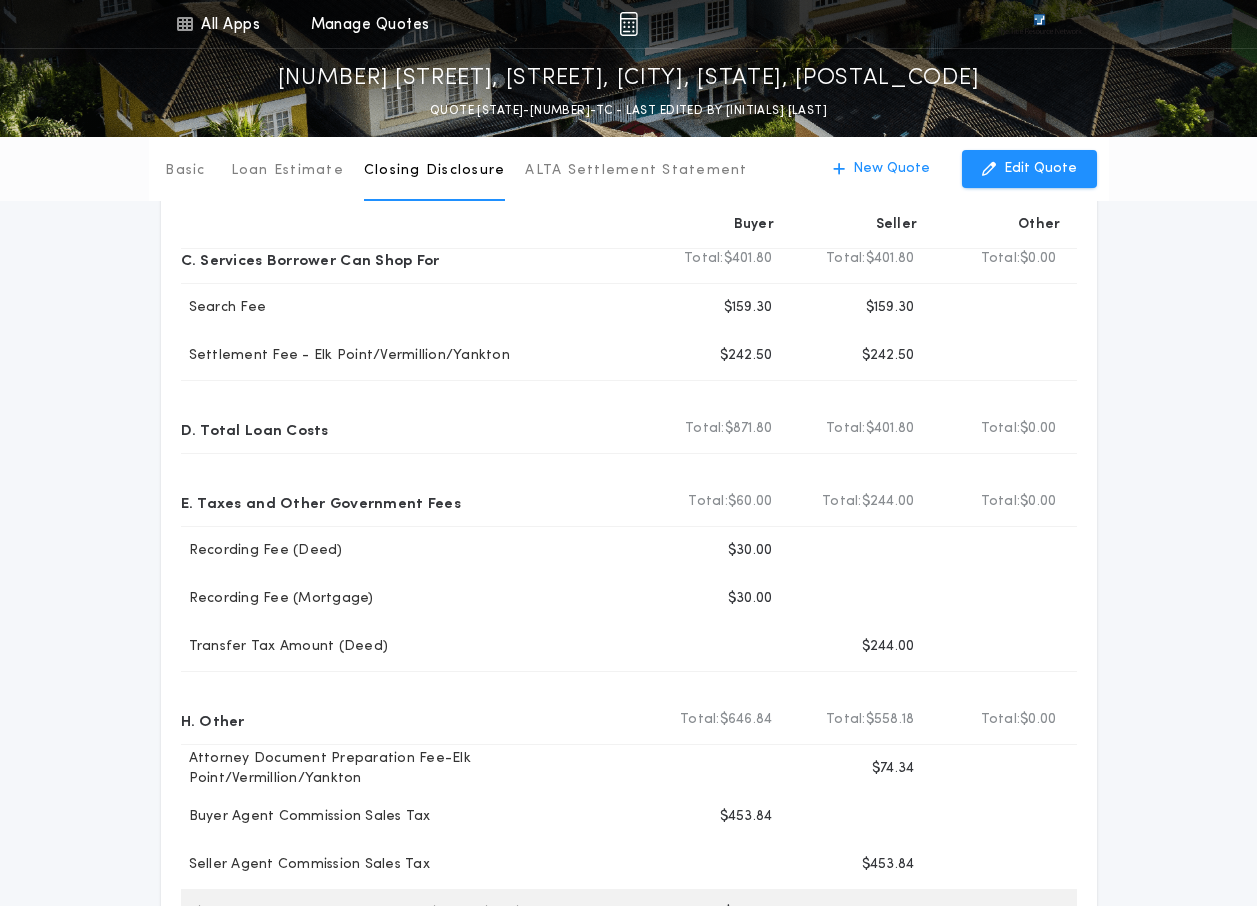 scroll, scrollTop: 0, scrollLeft: 0, axis: both 